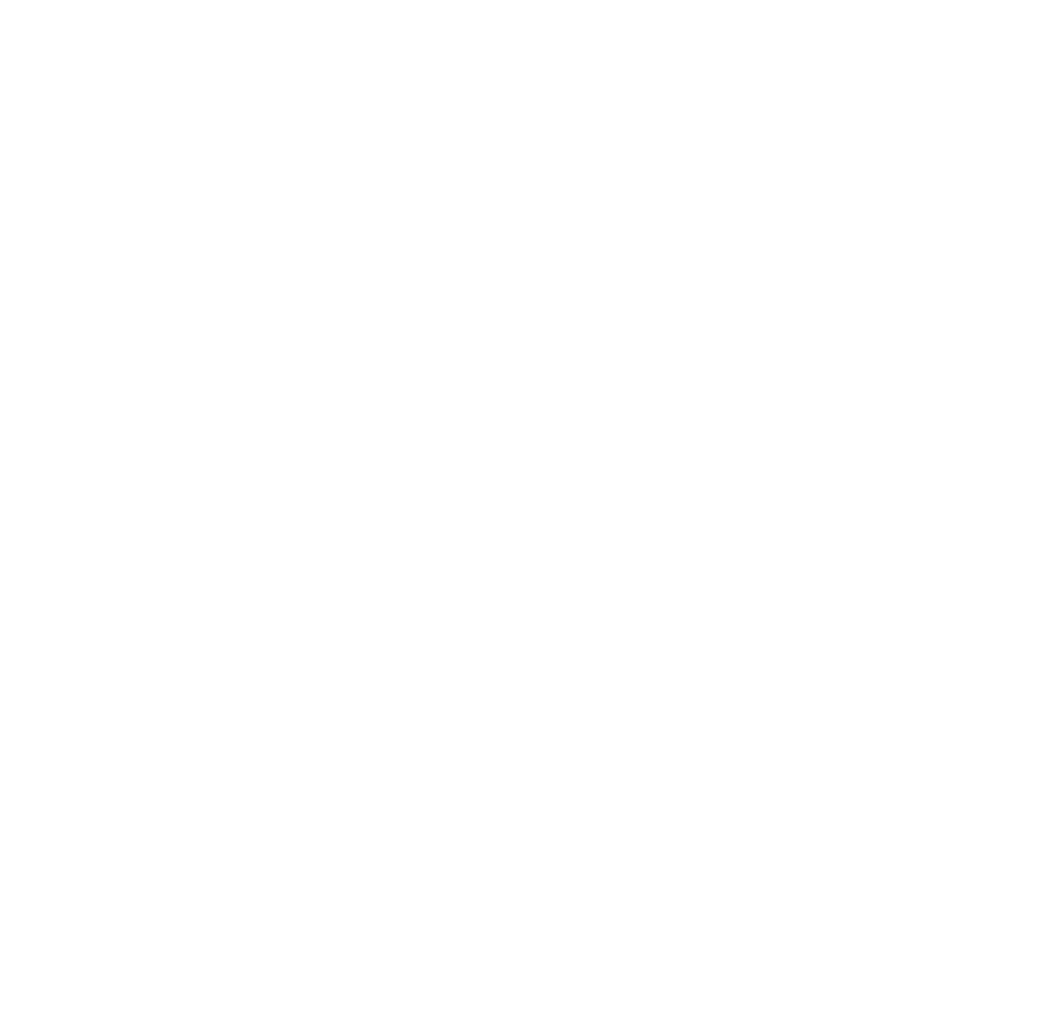 scroll, scrollTop: 0, scrollLeft: 0, axis: both 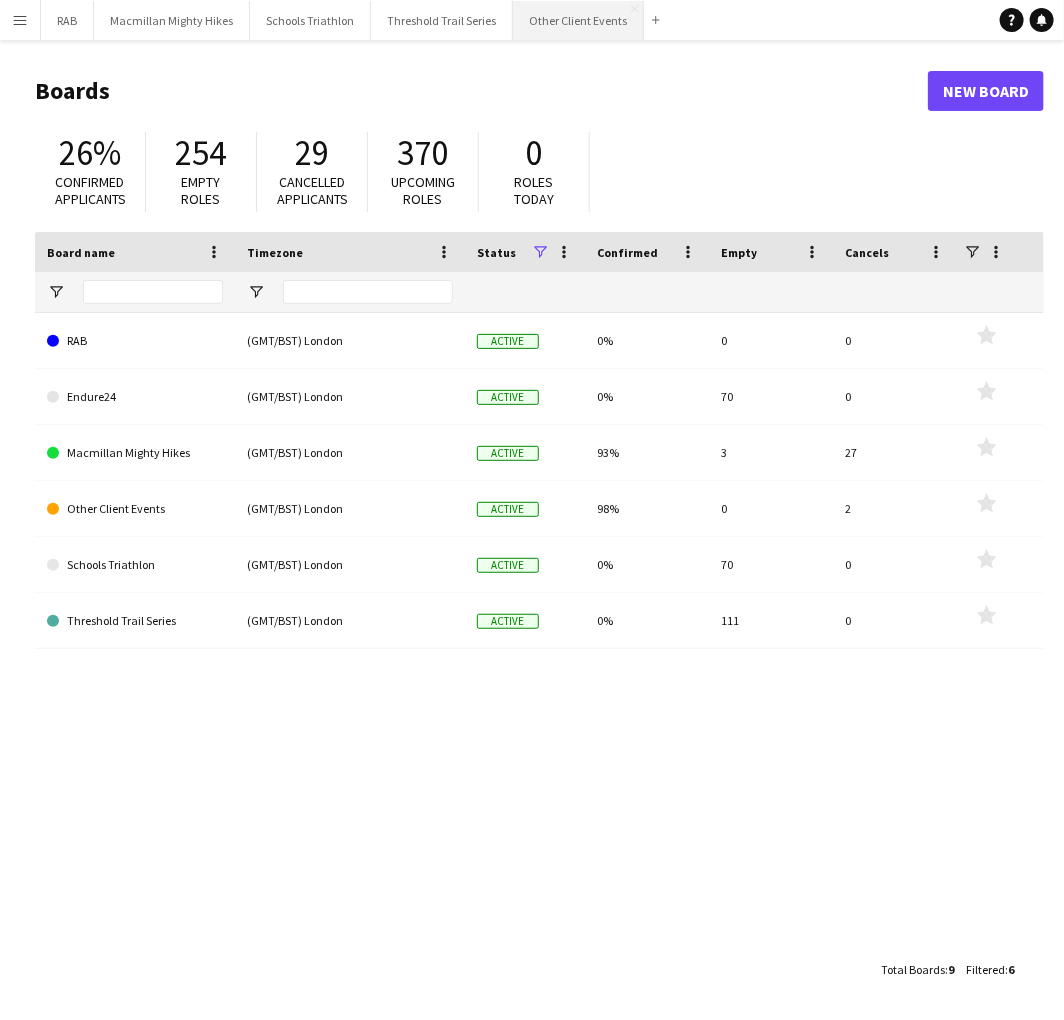 click on "Other Client Events
Close" at bounding box center [578, 20] 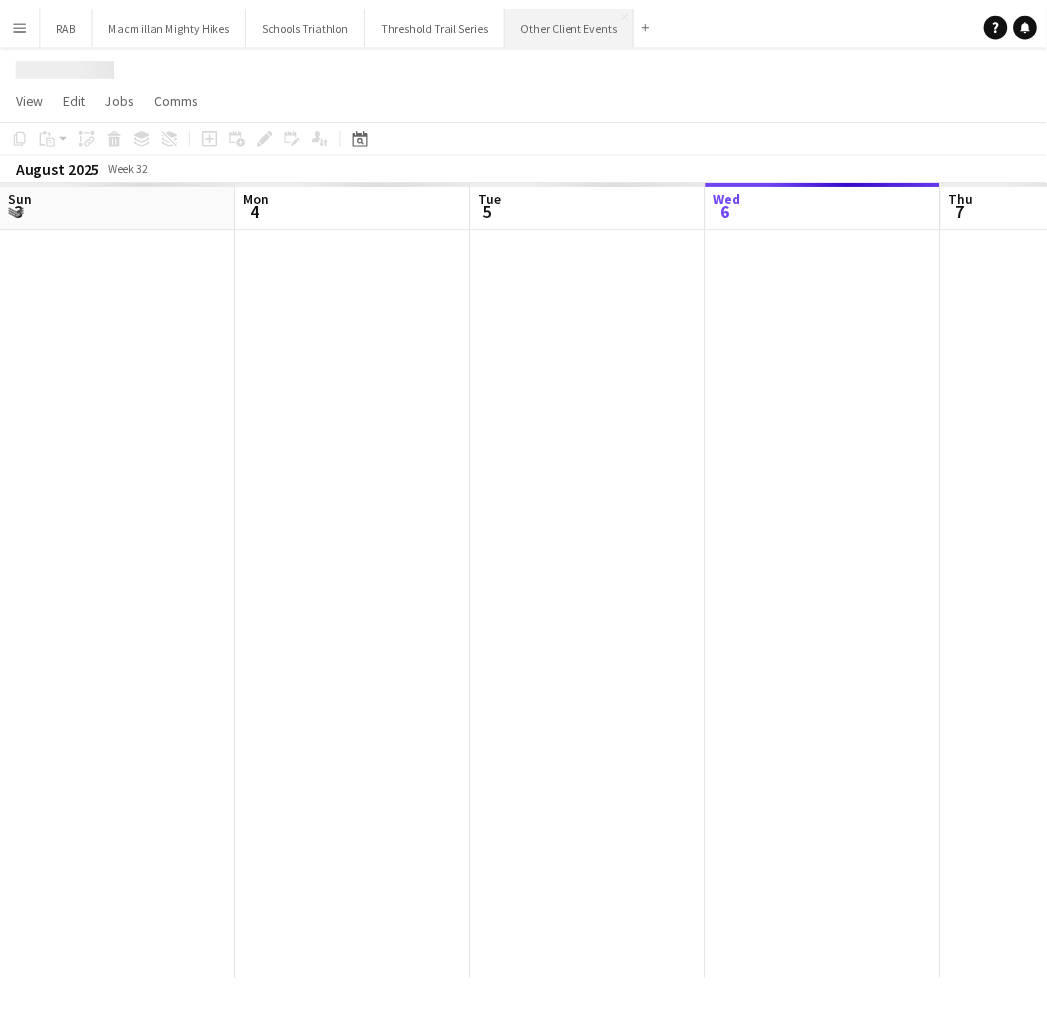 scroll, scrollTop: 0, scrollLeft: 477, axis: horizontal 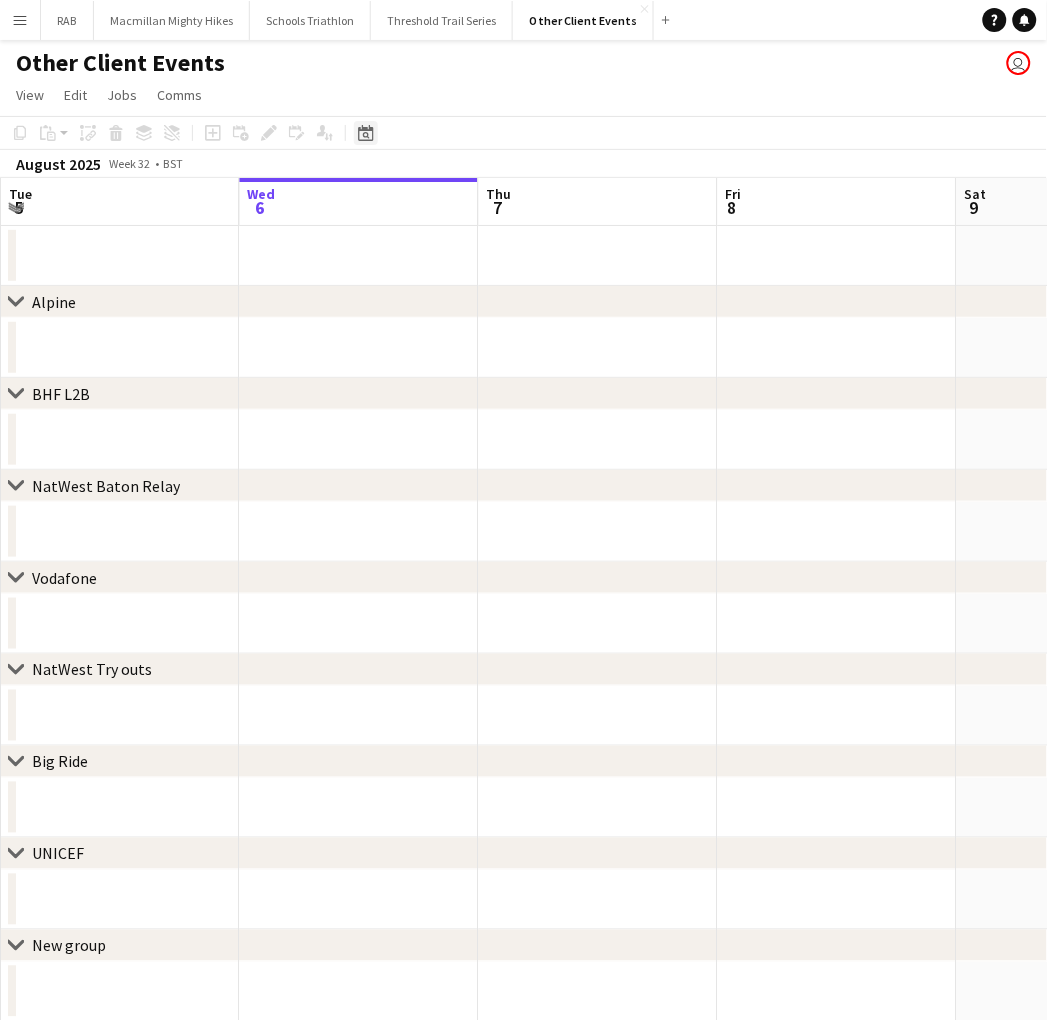 click 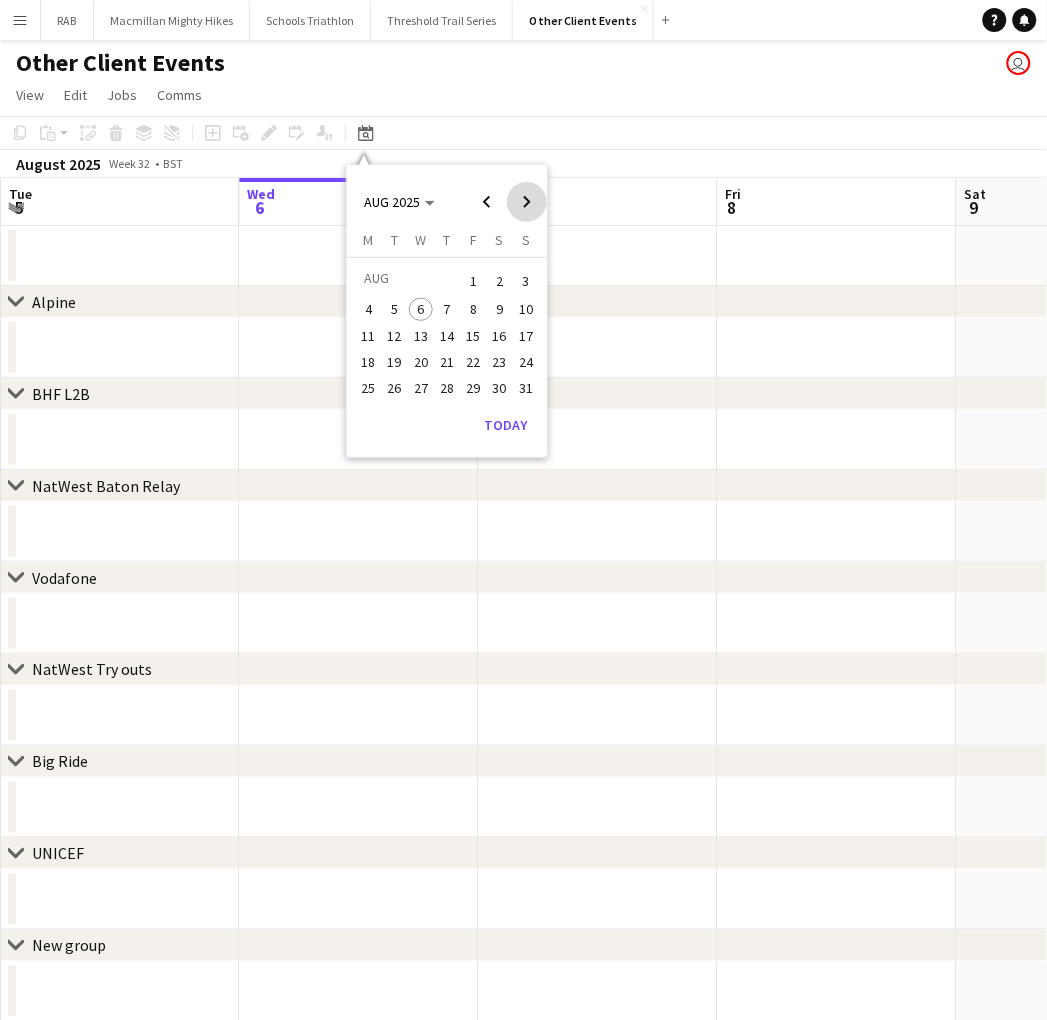 click at bounding box center [527, 202] 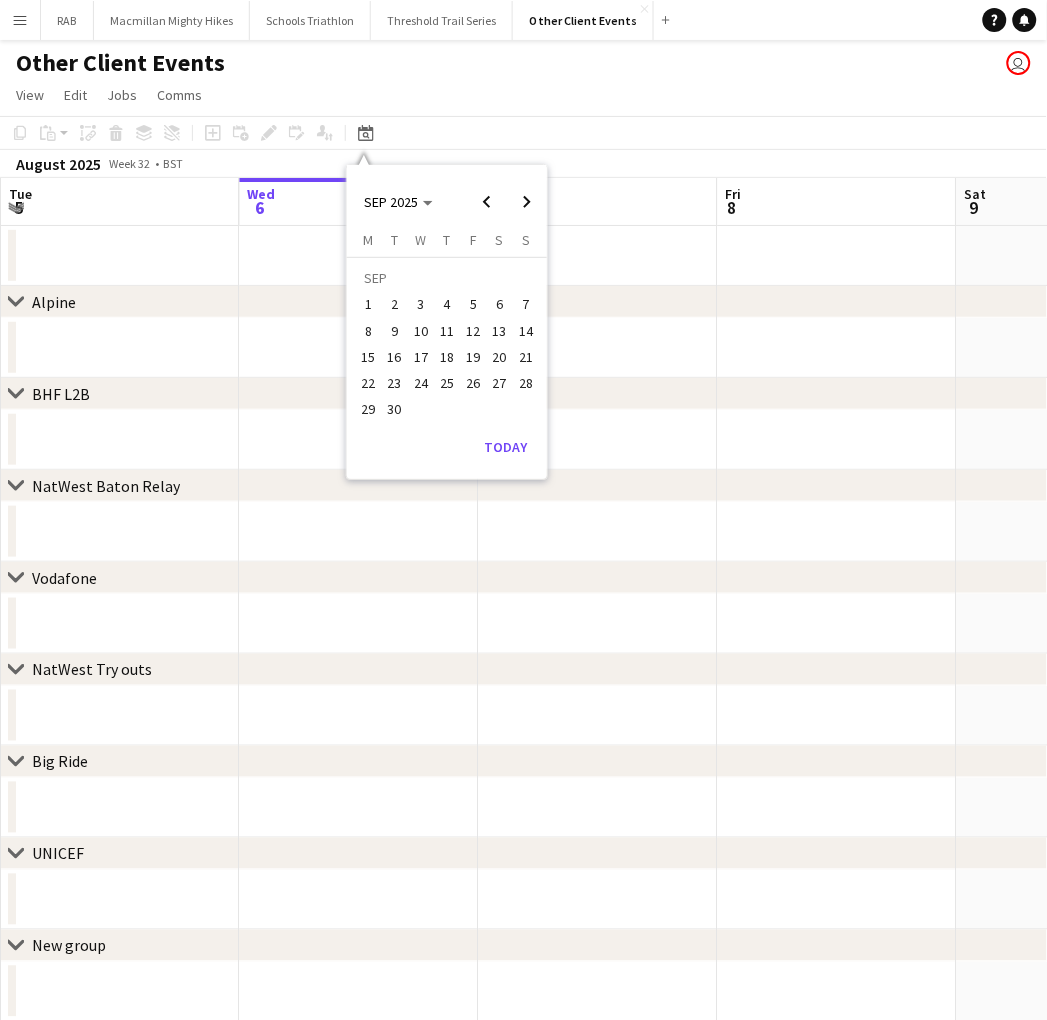 click on "6" at bounding box center (500, 305) 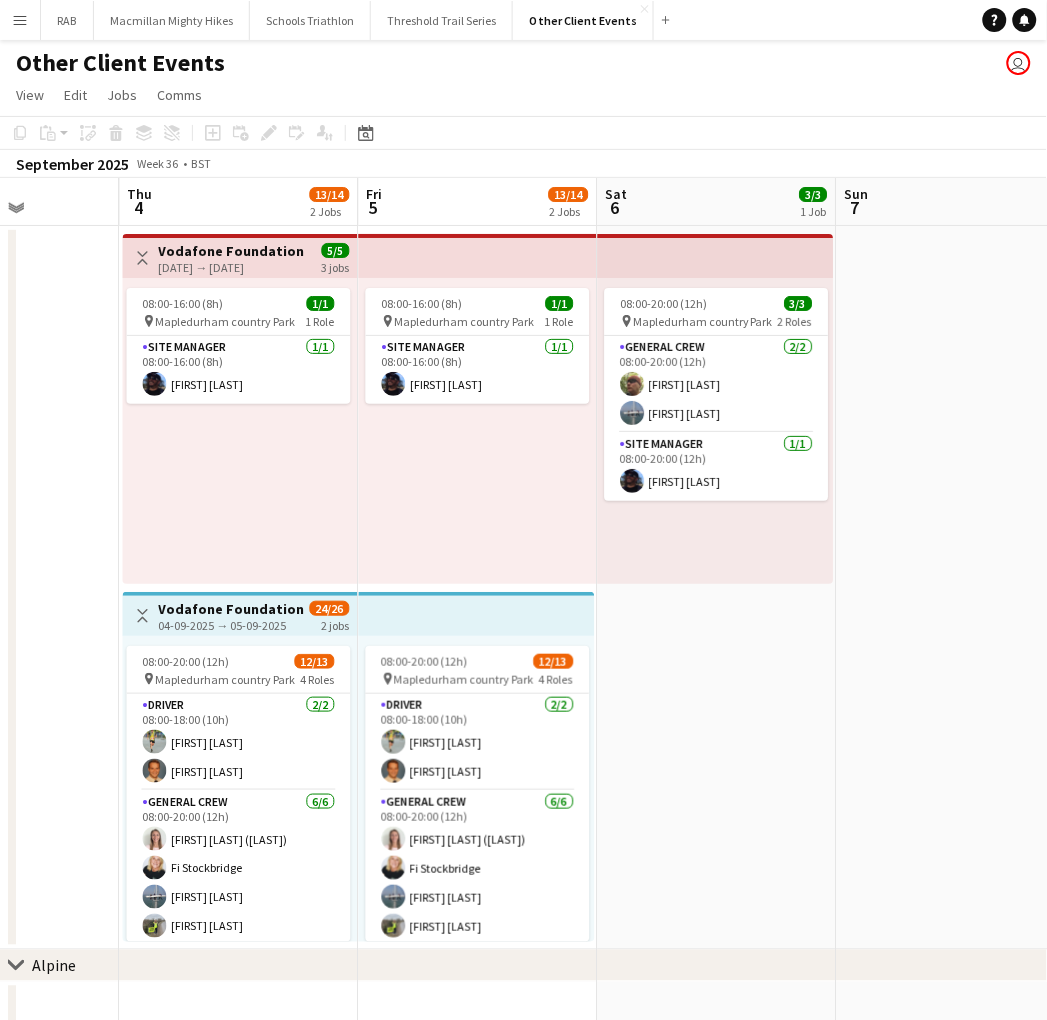 scroll, scrollTop: 0, scrollLeft: 596, axis: horizontal 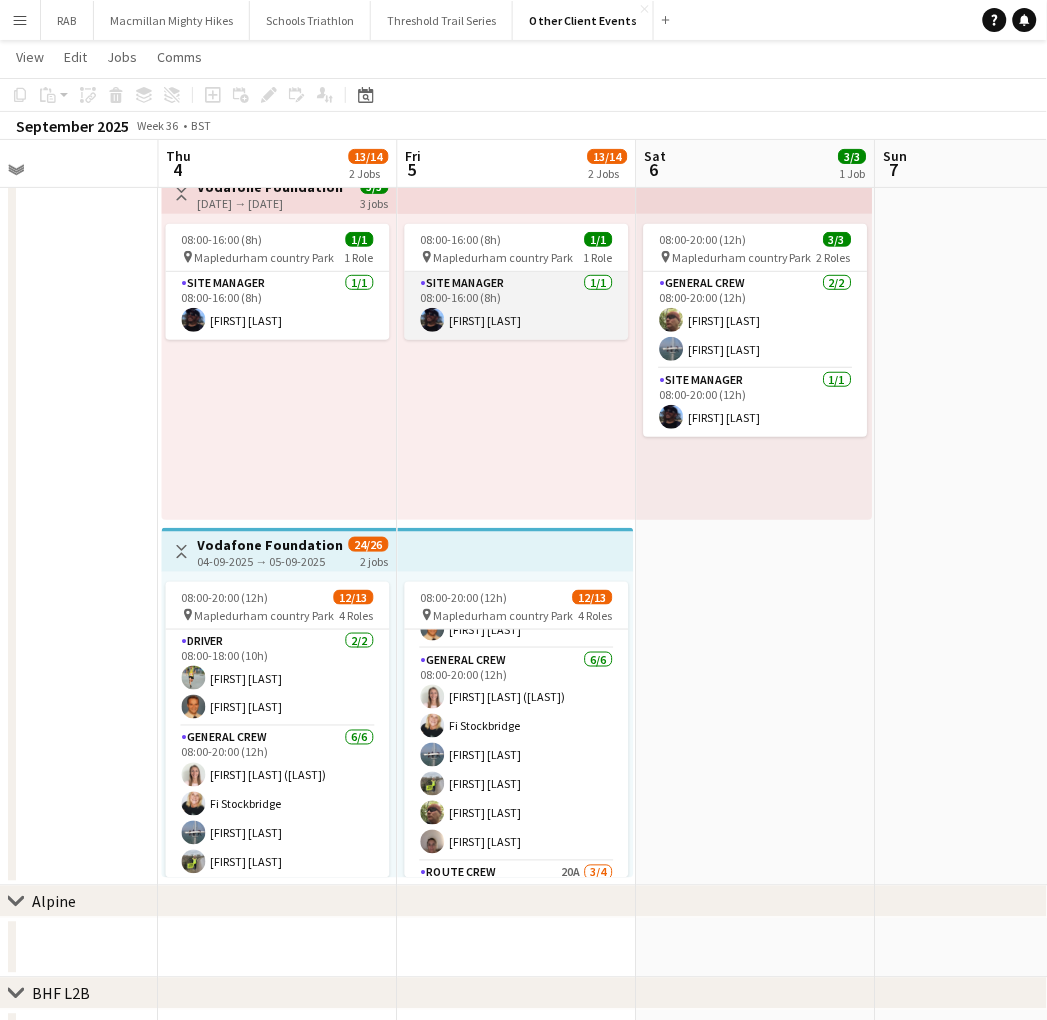 click on "Site Manager   1/1   08:00-16:00 (8h)
[FIRST] [LAST]" at bounding box center (517, 306) 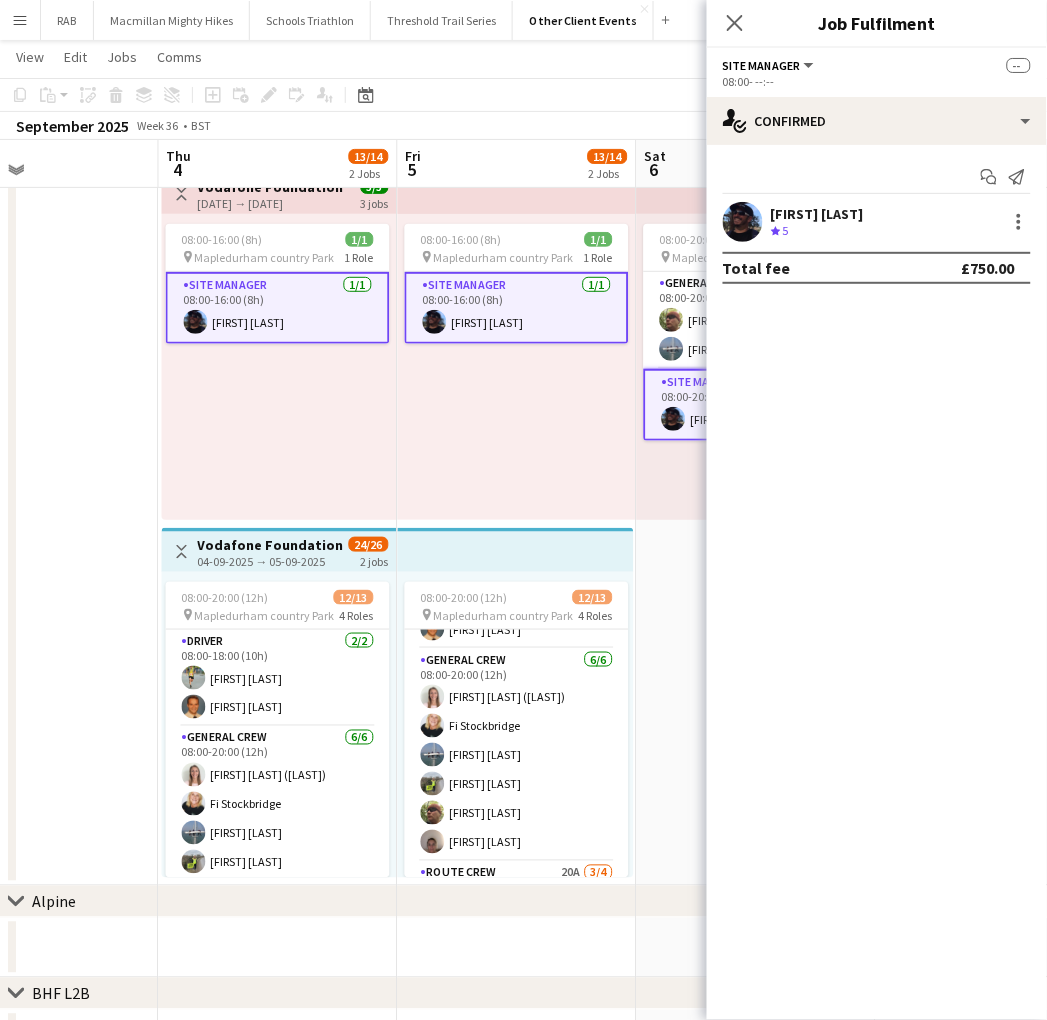 click on "Crew rating
5" at bounding box center (817, 231) 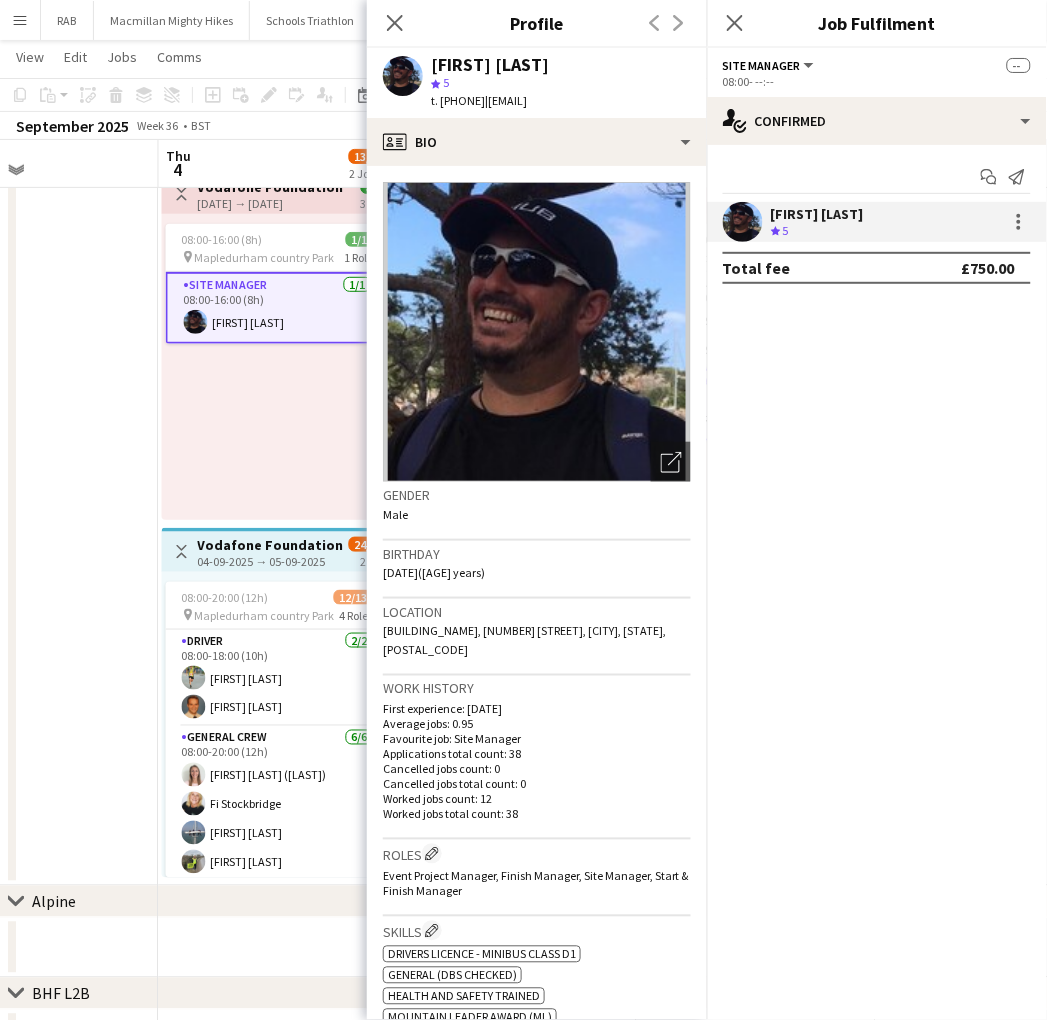 drag, startPoint x: 442, startPoint y: 98, endPoint x: 518, endPoint y: 97, distance: 76.00658 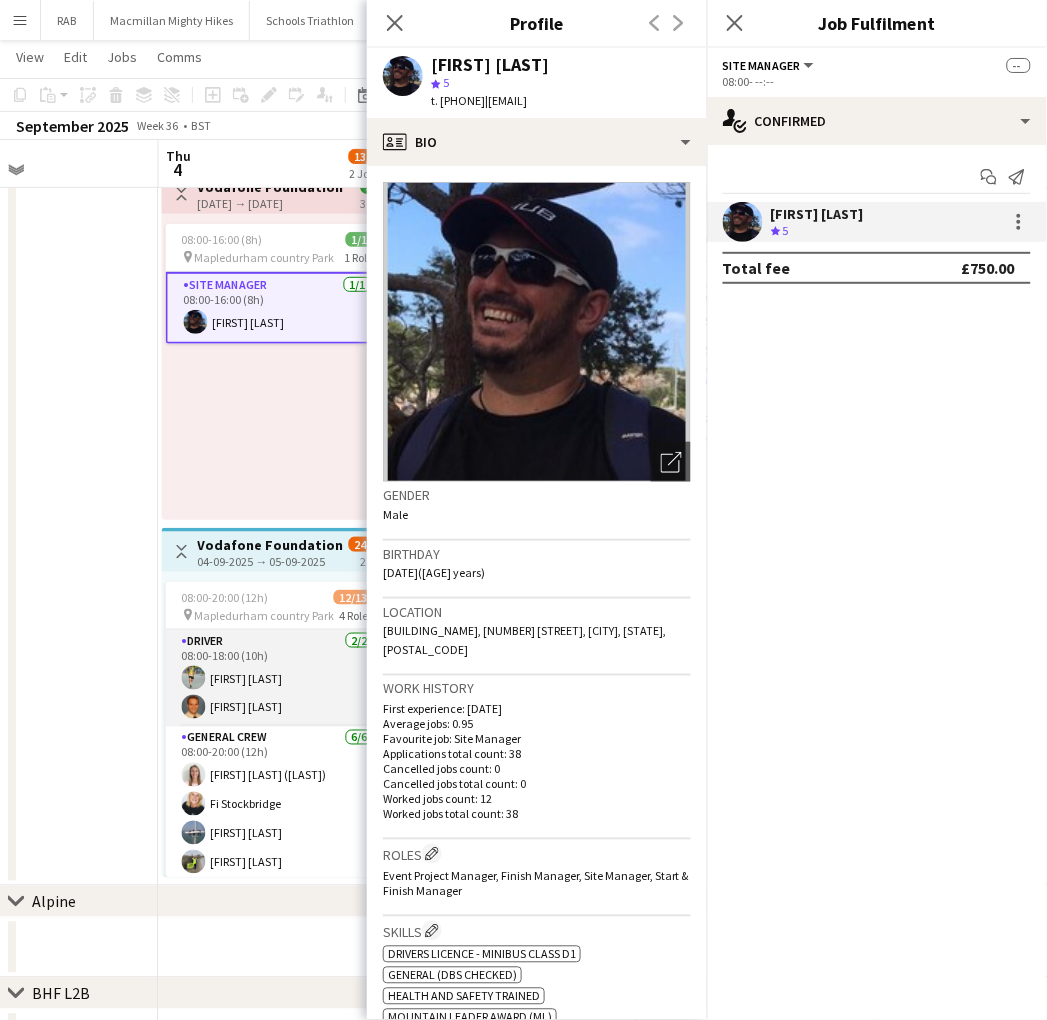 click on "Driver   2/2   08:00-18:00 (10h)
[FIRST] [LAST] [FIRST] [LAST]" at bounding box center [278, 678] 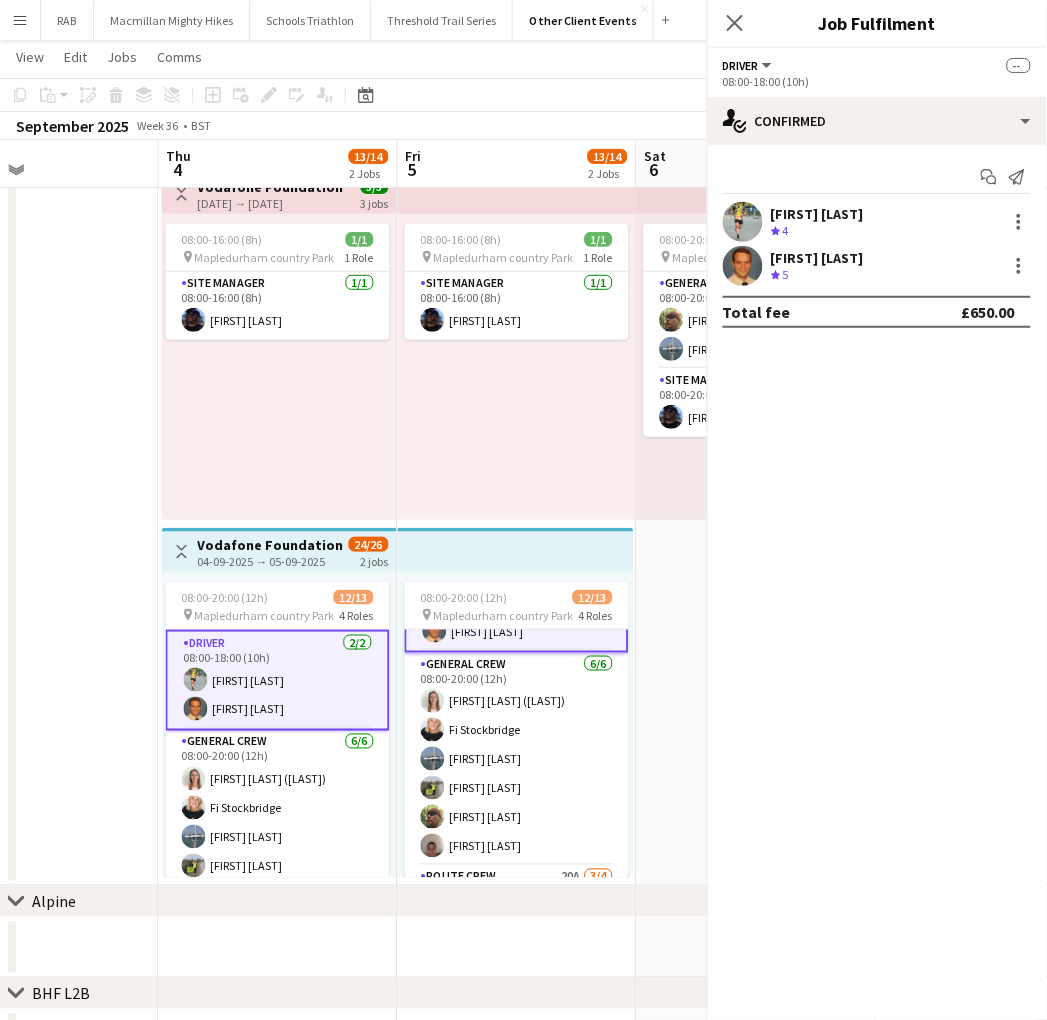 scroll, scrollTop: 80, scrollLeft: 0, axis: vertical 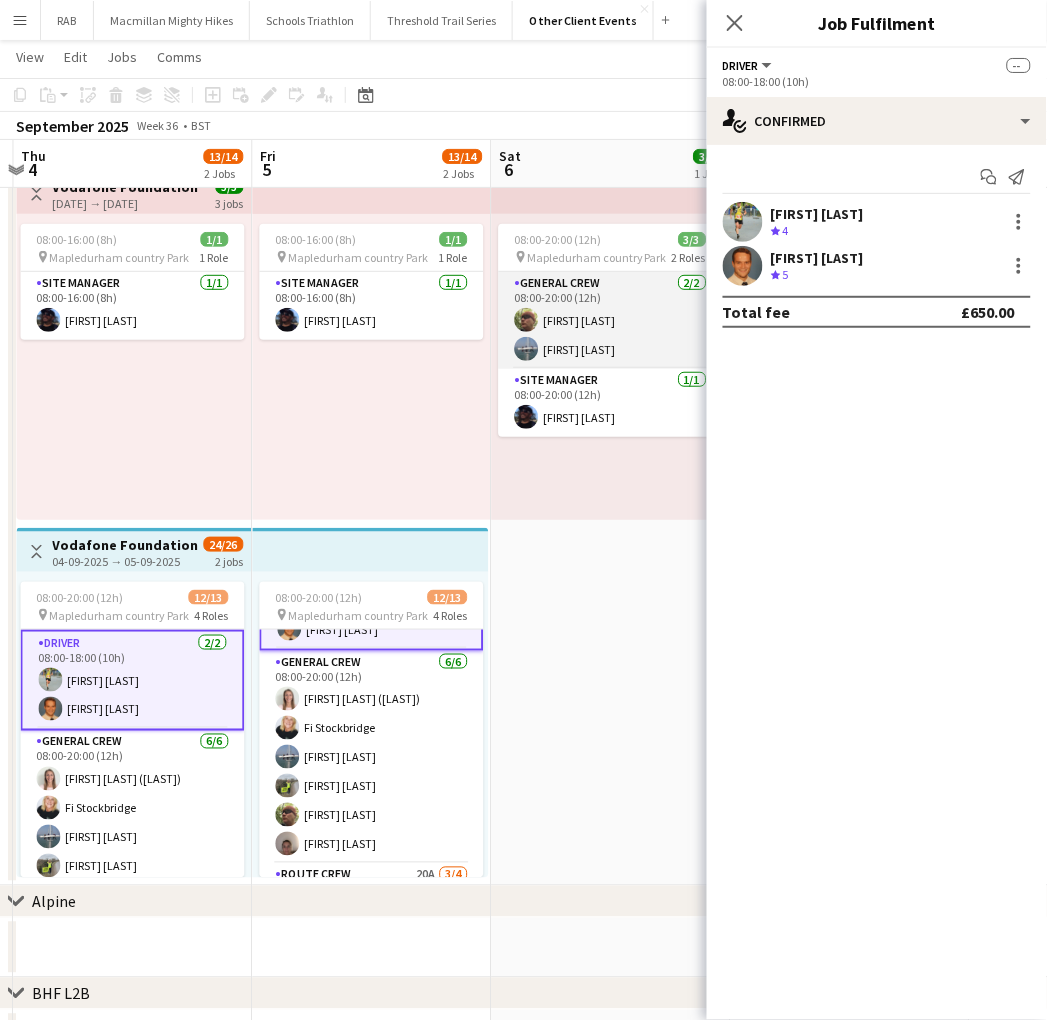 click on "General Crew   2/2   08:00-20:00 (12h)
[FIRST] [LAST] [FIRST] [LAST]" at bounding box center [610, 320] 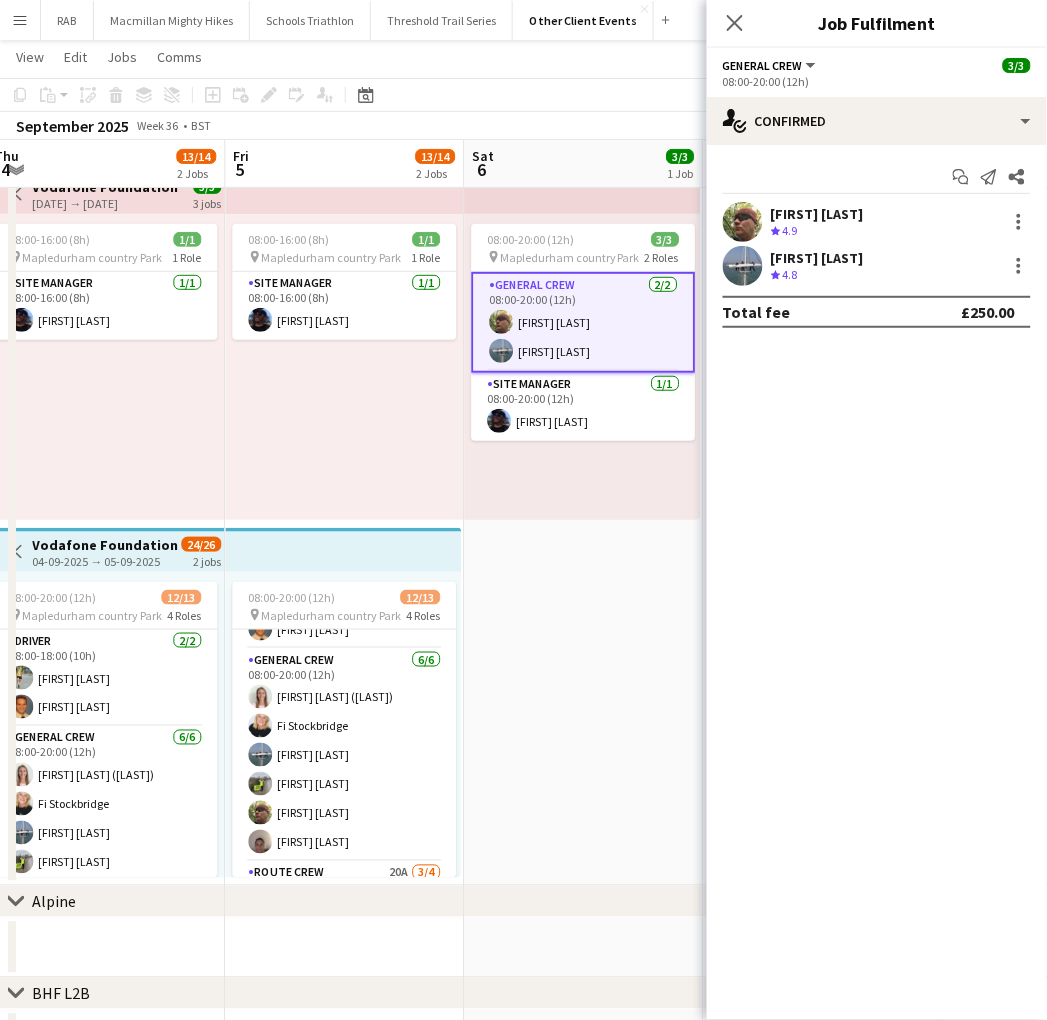 scroll, scrollTop: 0, scrollLeft: 732, axis: horizontal 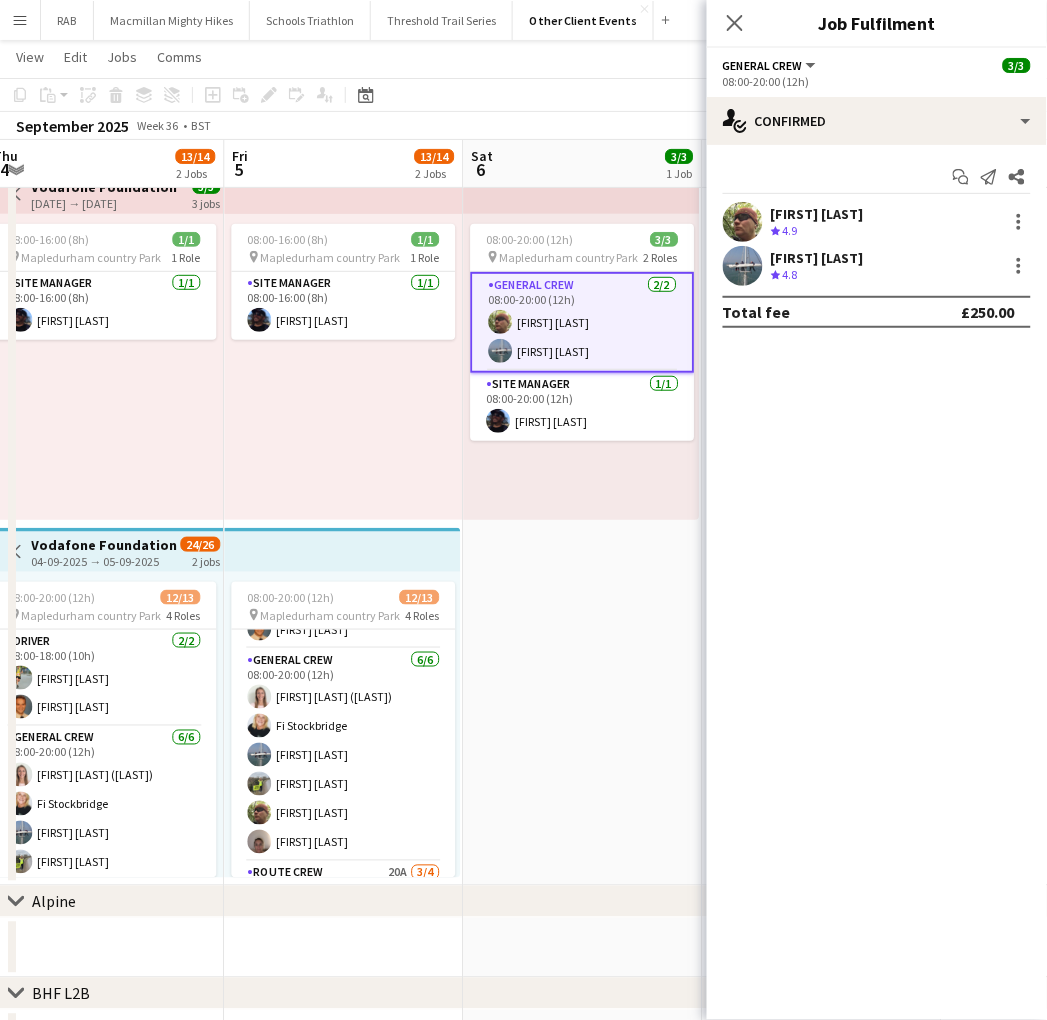 click at bounding box center (743, 222) 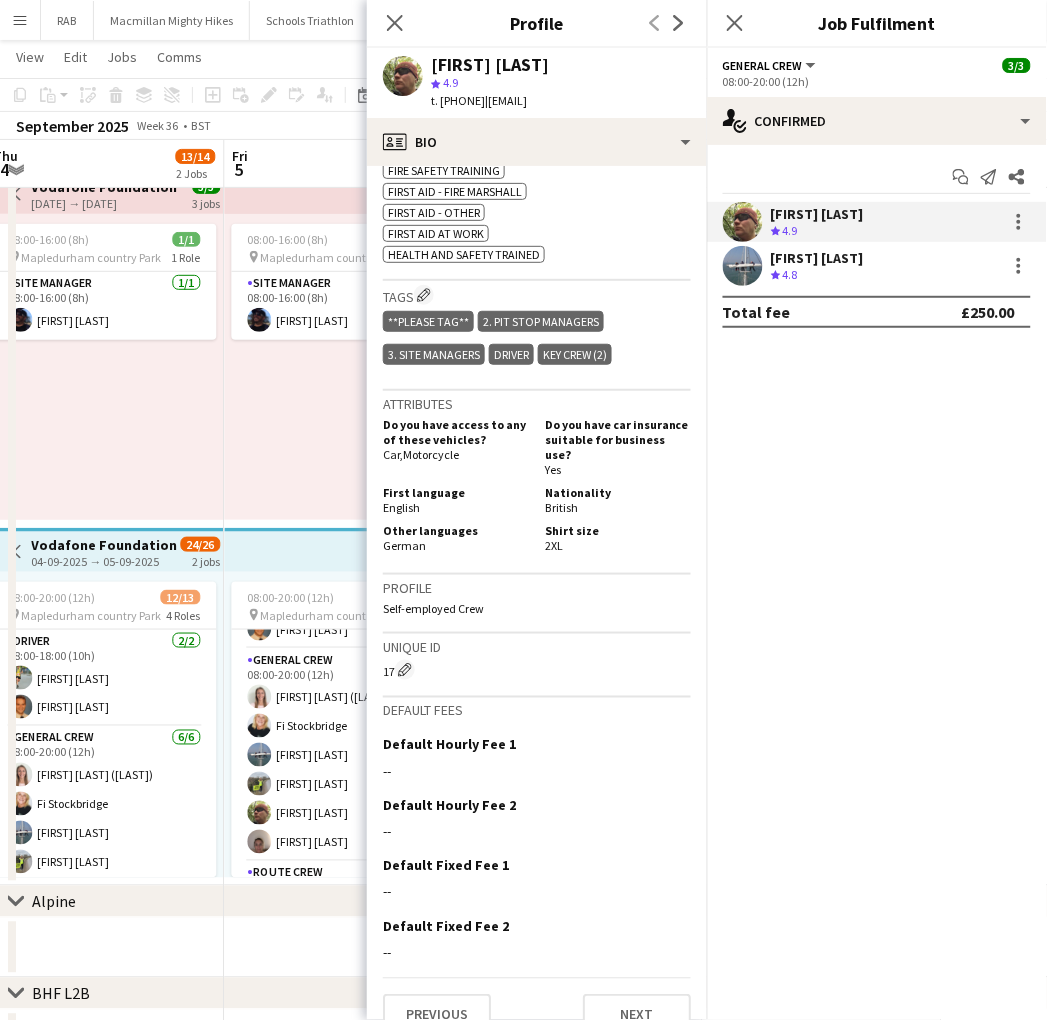 scroll, scrollTop: 0, scrollLeft: 0, axis: both 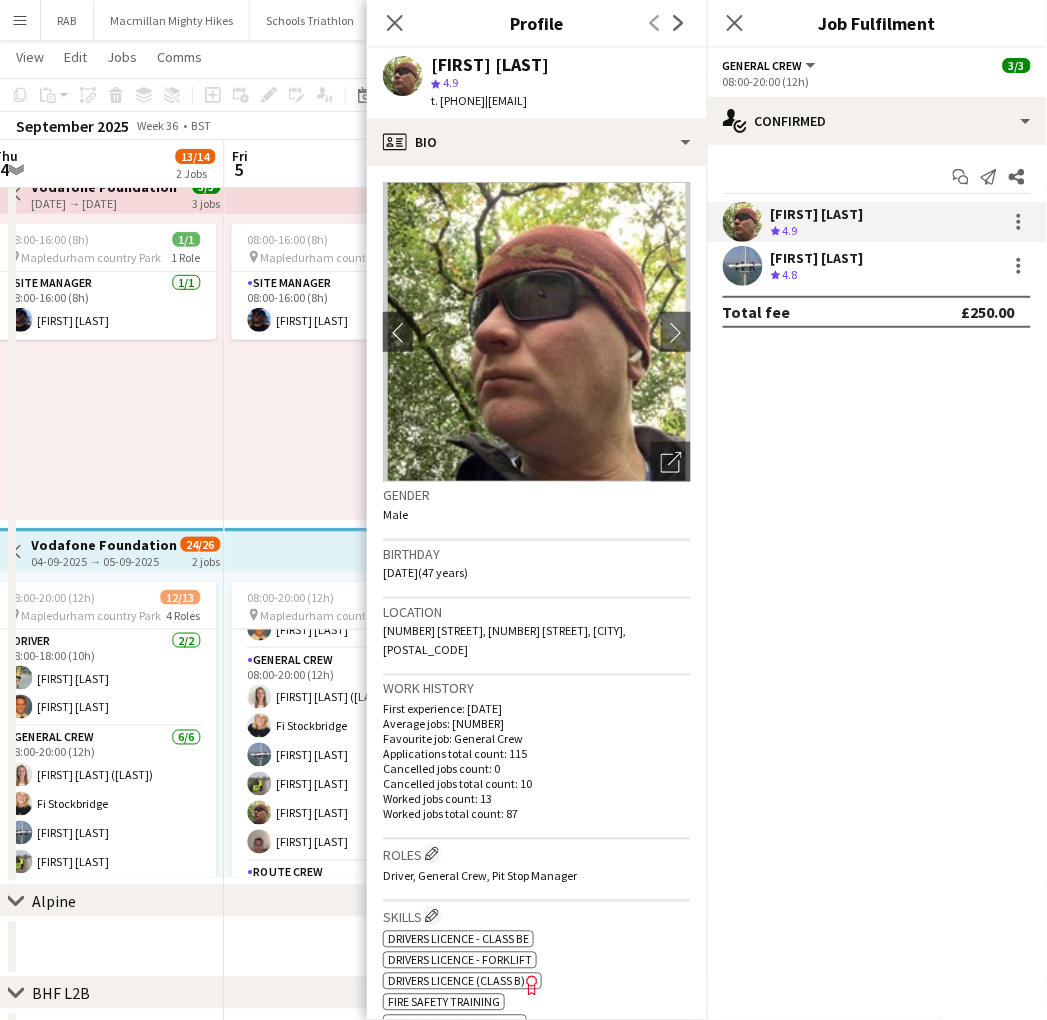 drag, startPoint x: 457, startPoint y: 103, endPoint x: 517, endPoint y: 110, distance: 60.40695 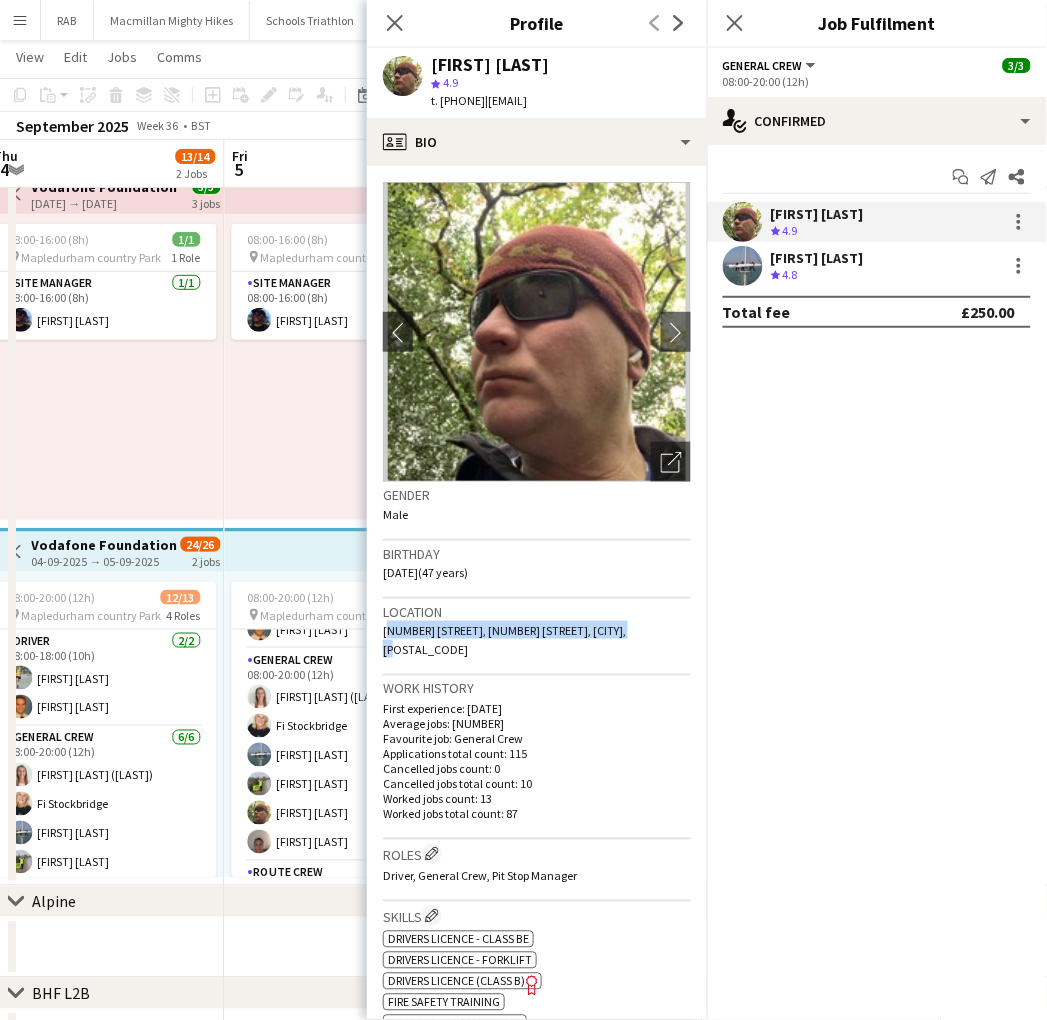 drag, startPoint x: 383, startPoint y: 627, endPoint x: 651, endPoint y: 633, distance: 268.06717 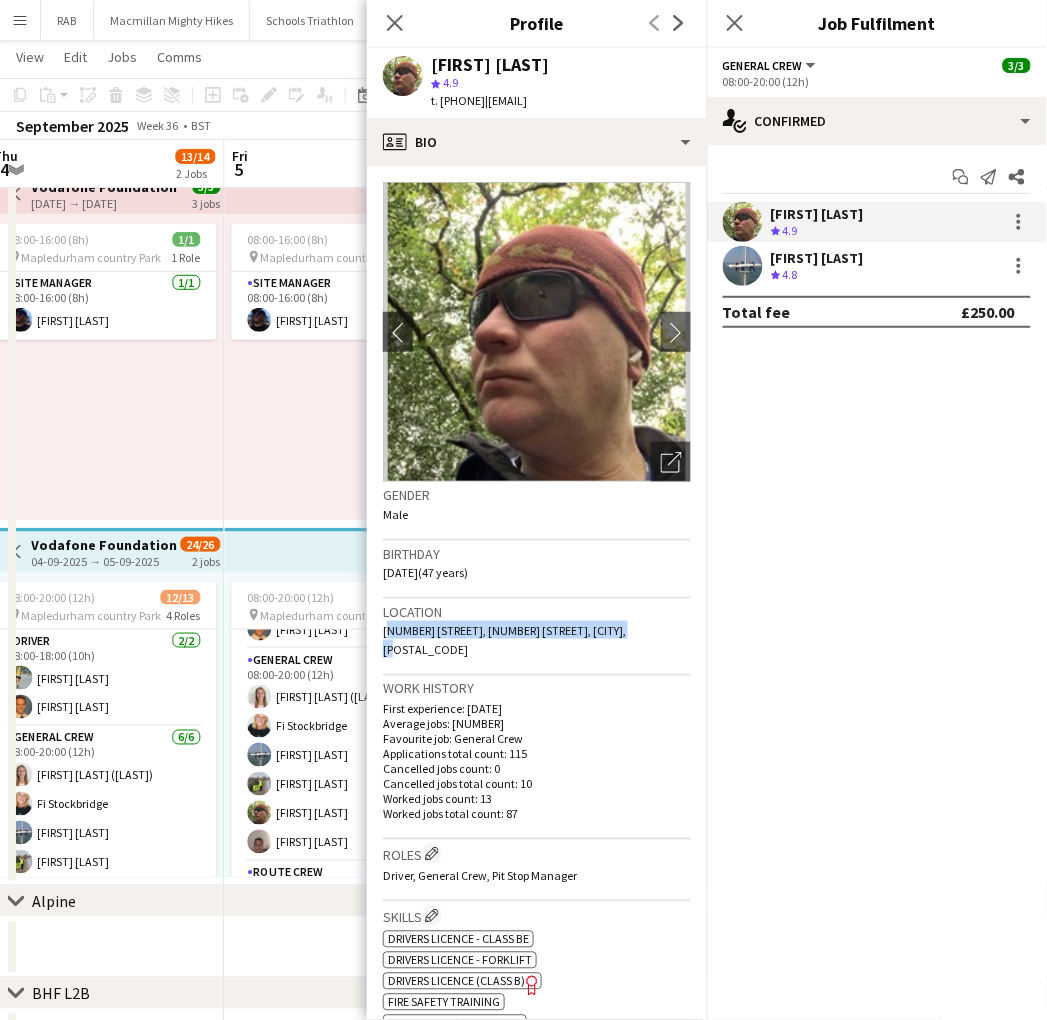 click on "08:00-16:00 (8h)    1/1
pin
[LOCATION]    1 Role   Site Manager   1/1   08:00-16:00 (8h)
[FIRST] [LAST]" at bounding box center [343, 367] 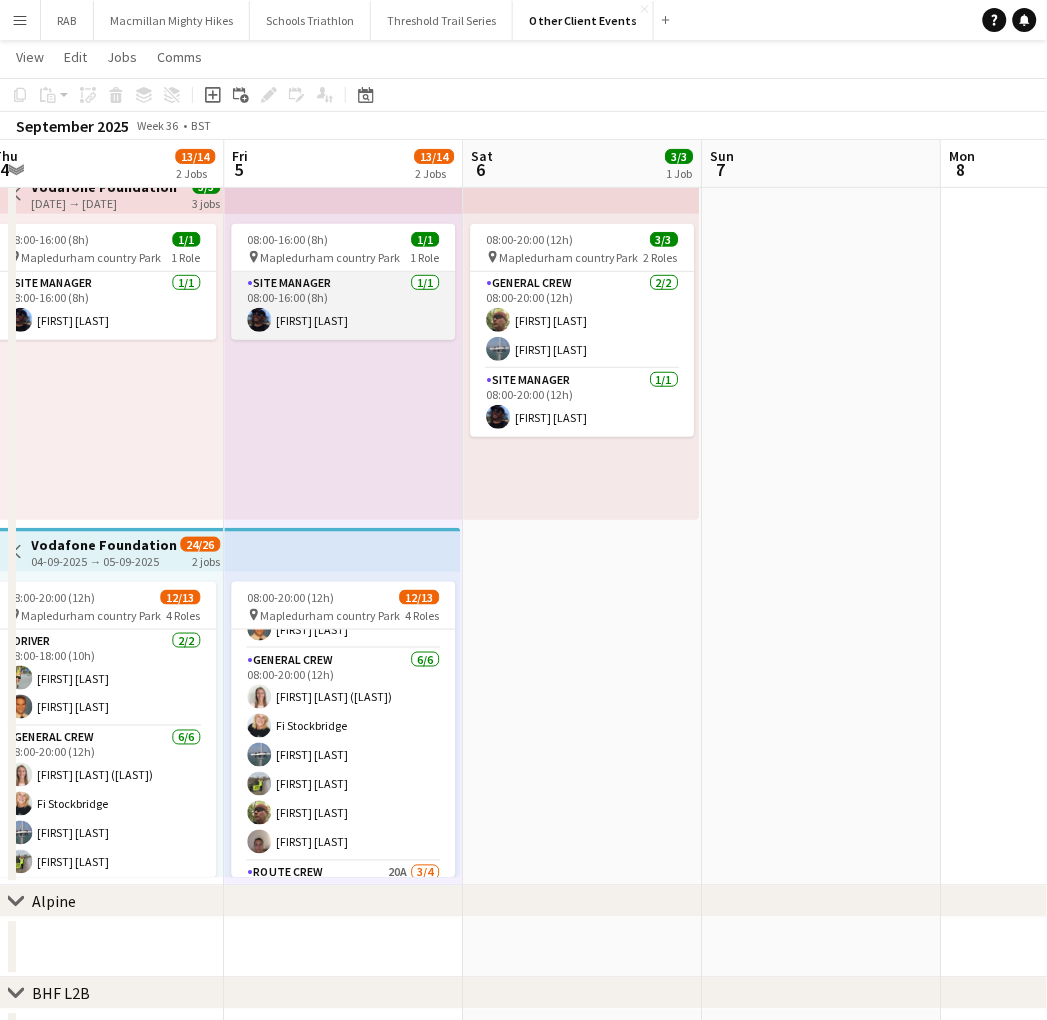 click on "Site Manager   1/1   08:00-16:00 (8h)
[FIRST] [LAST]" at bounding box center (343, 306) 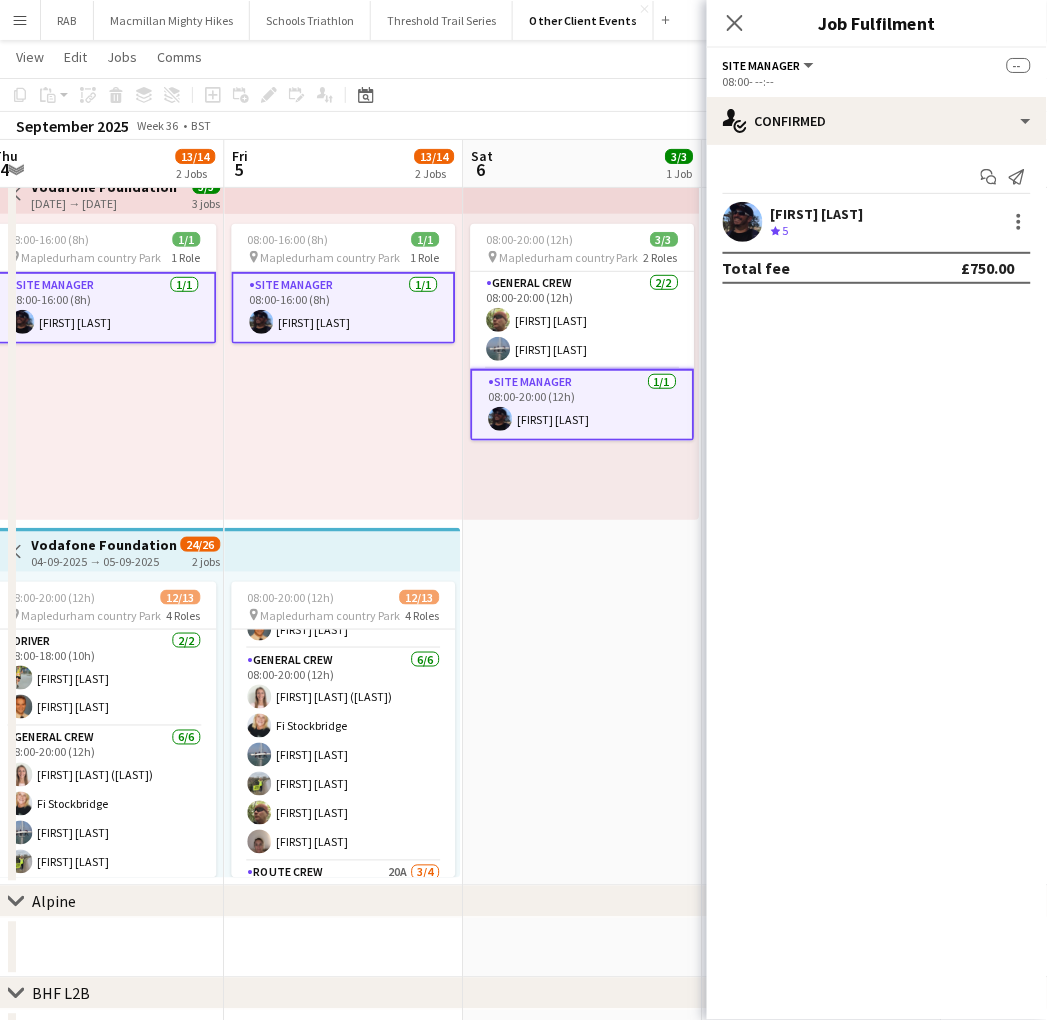 click on "[FIRST] [LAST]" at bounding box center [817, 214] 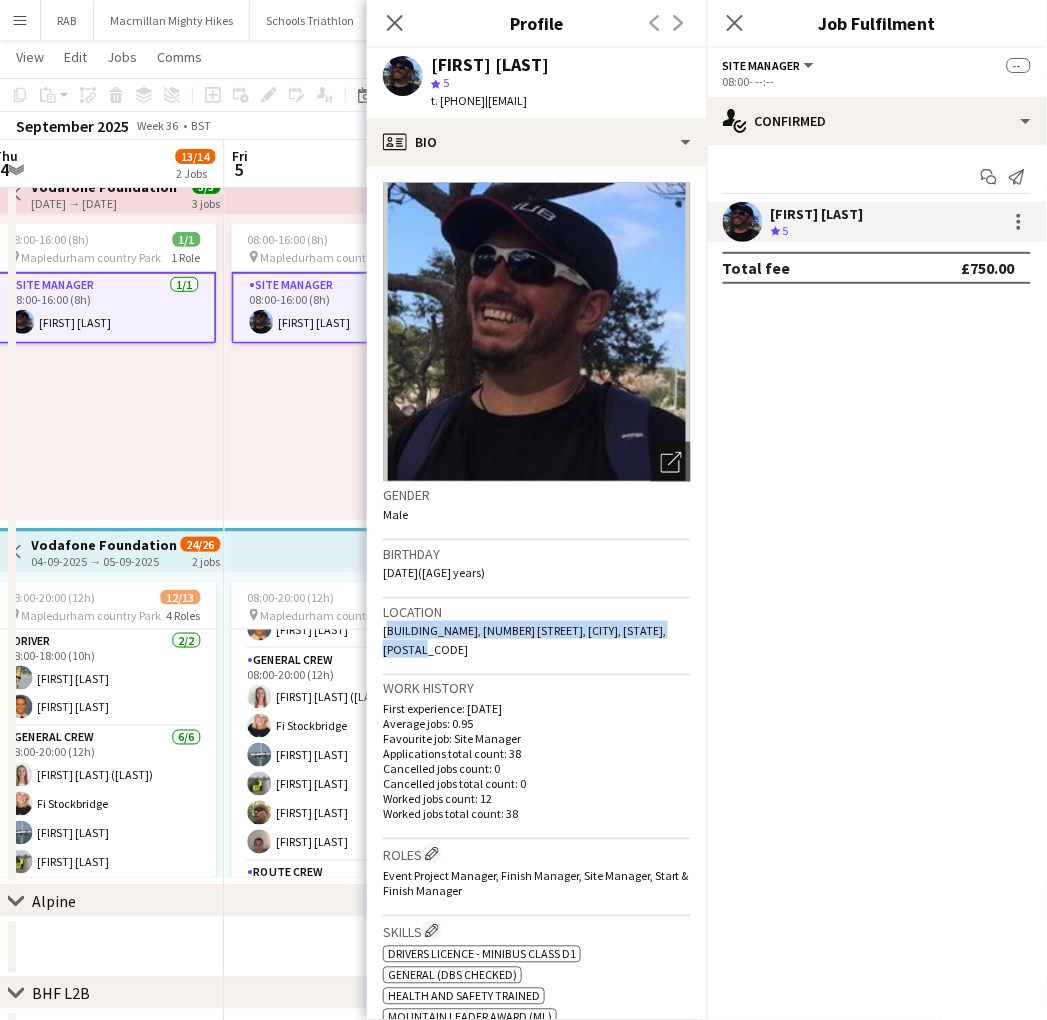 drag, startPoint x: 384, startPoint y: 625, endPoint x: 667, endPoint y: 632, distance: 283.08655 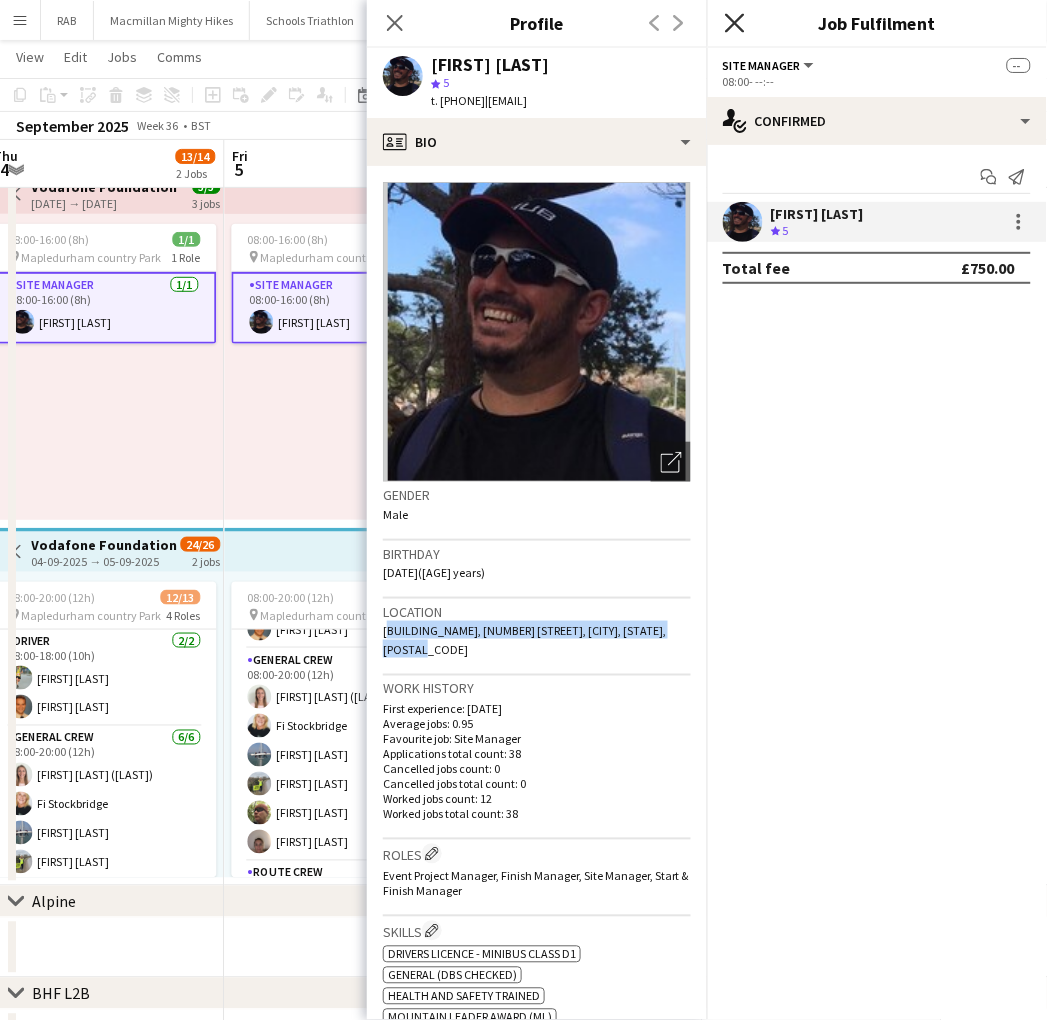 click on "Close pop-in" 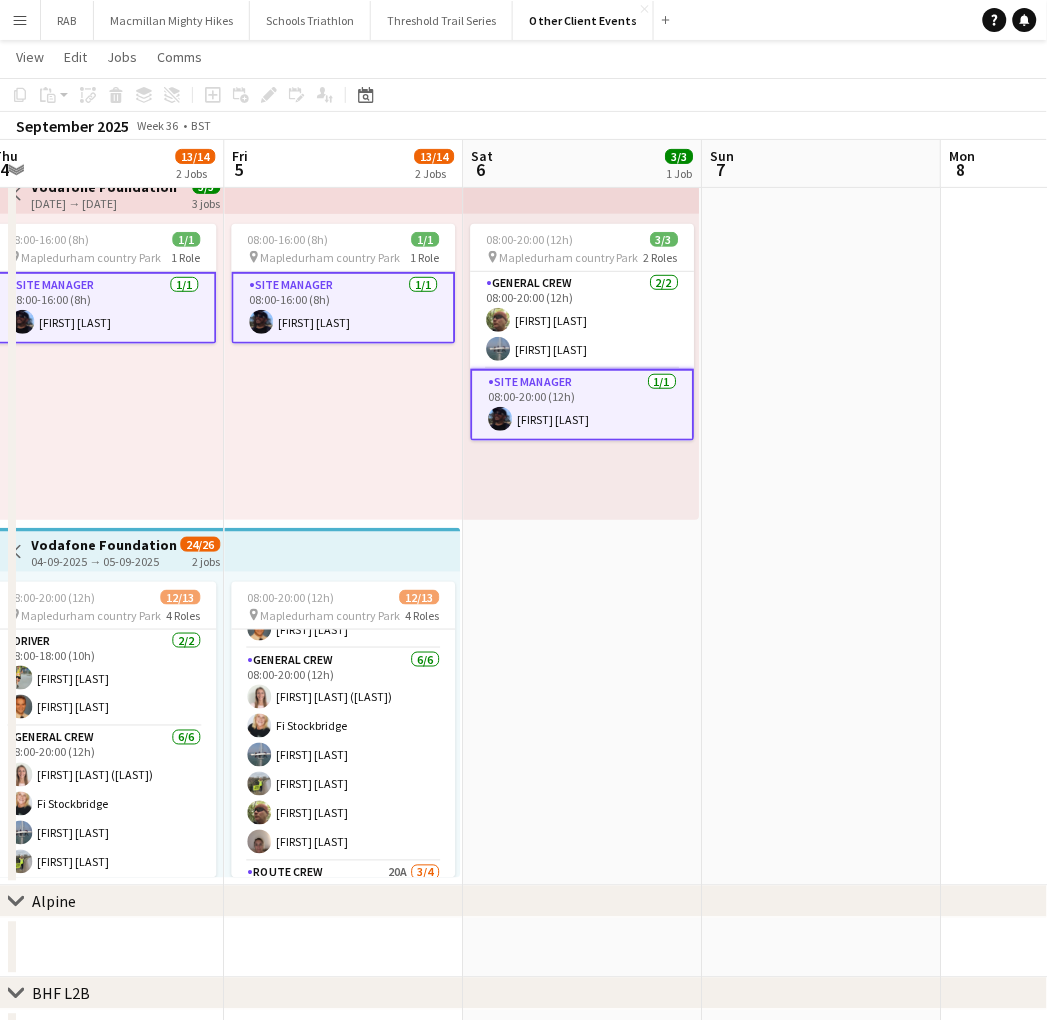 click on "Menu" at bounding box center [20, 20] 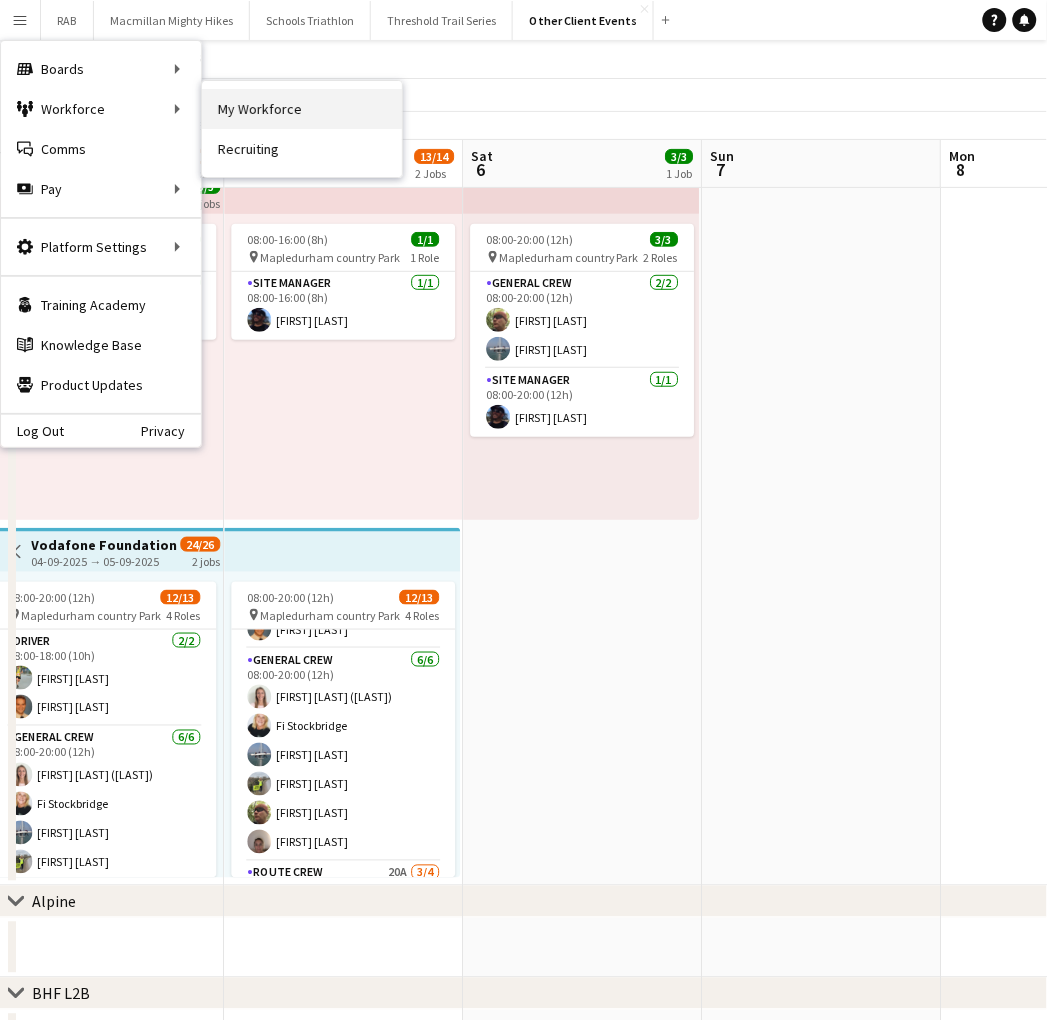 click on "My Workforce" at bounding box center [302, 109] 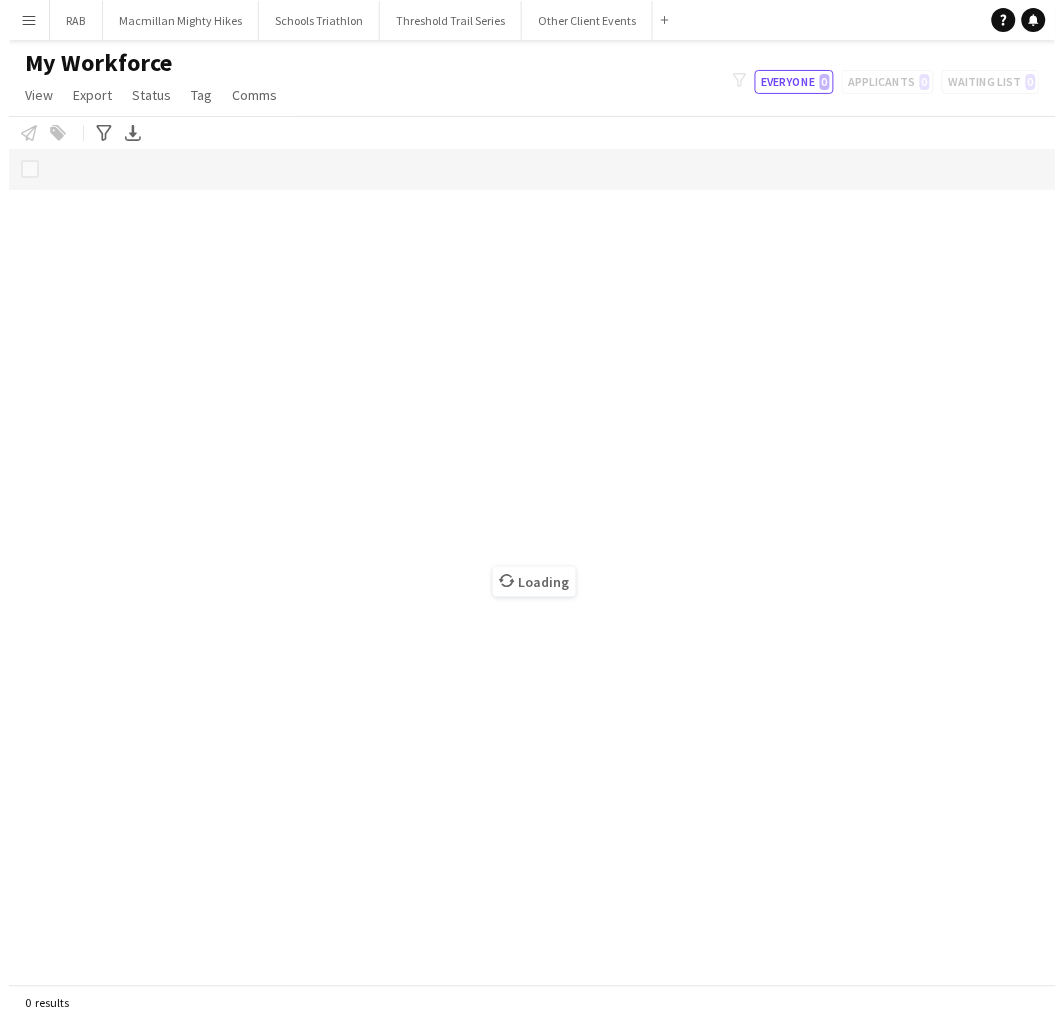scroll, scrollTop: 0, scrollLeft: 0, axis: both 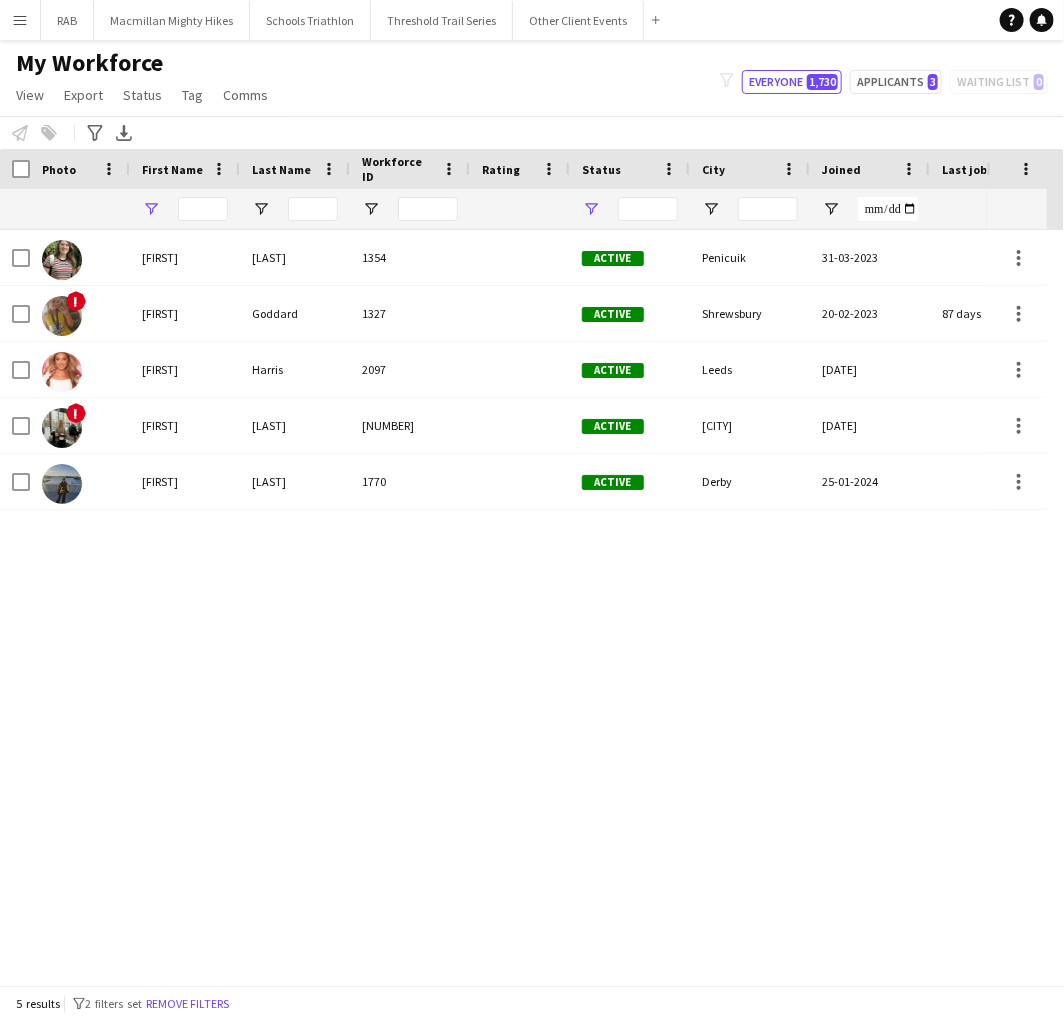type on "****" 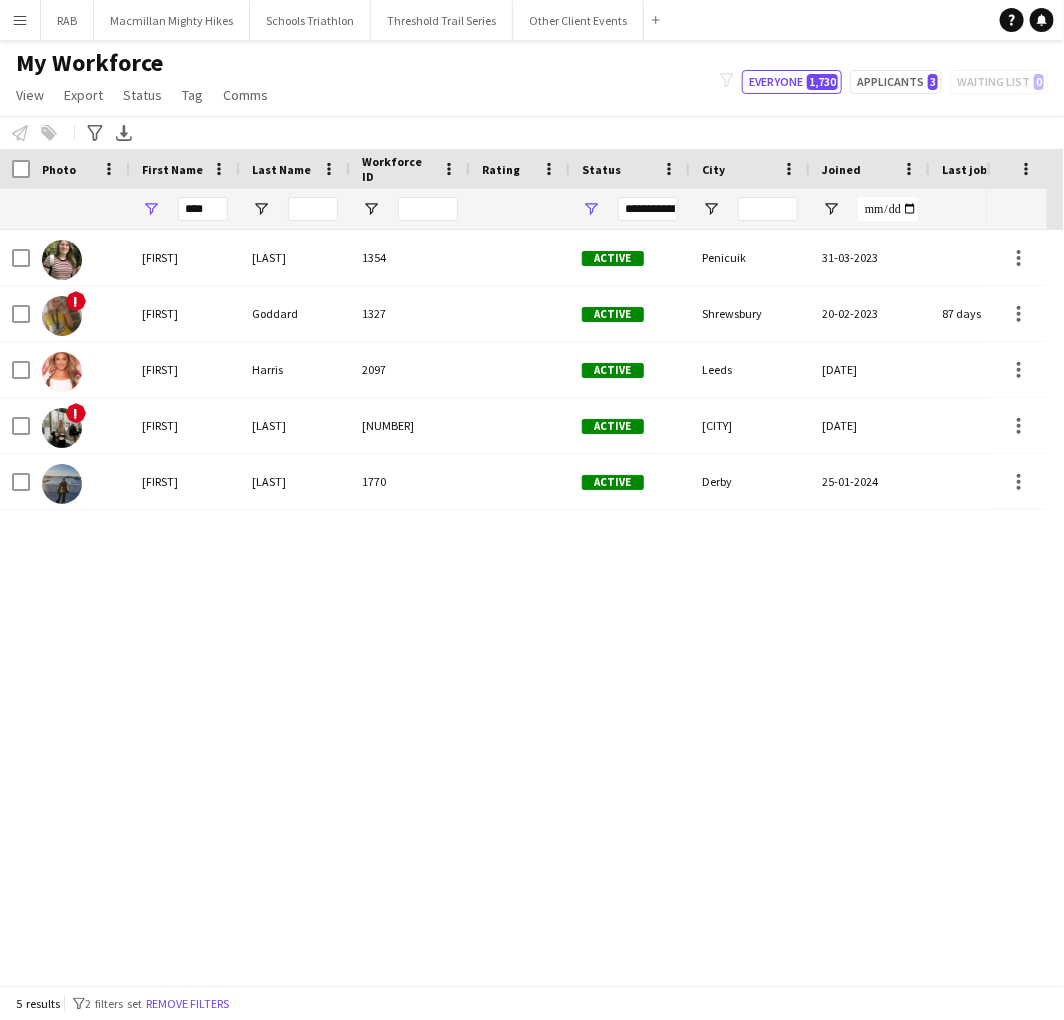 click on "Menu" at bounding box center [20, 20] 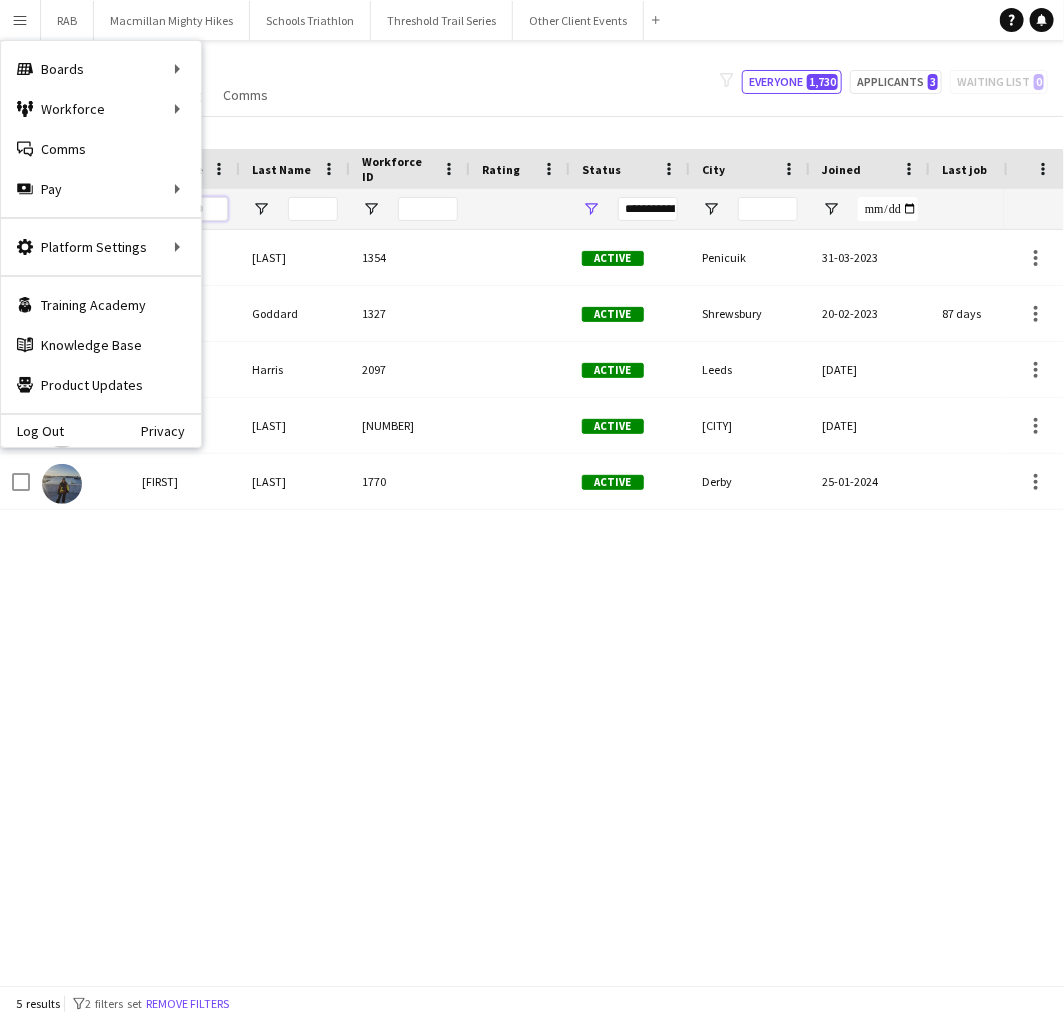 click on "****" at bounding box center (203, 209) 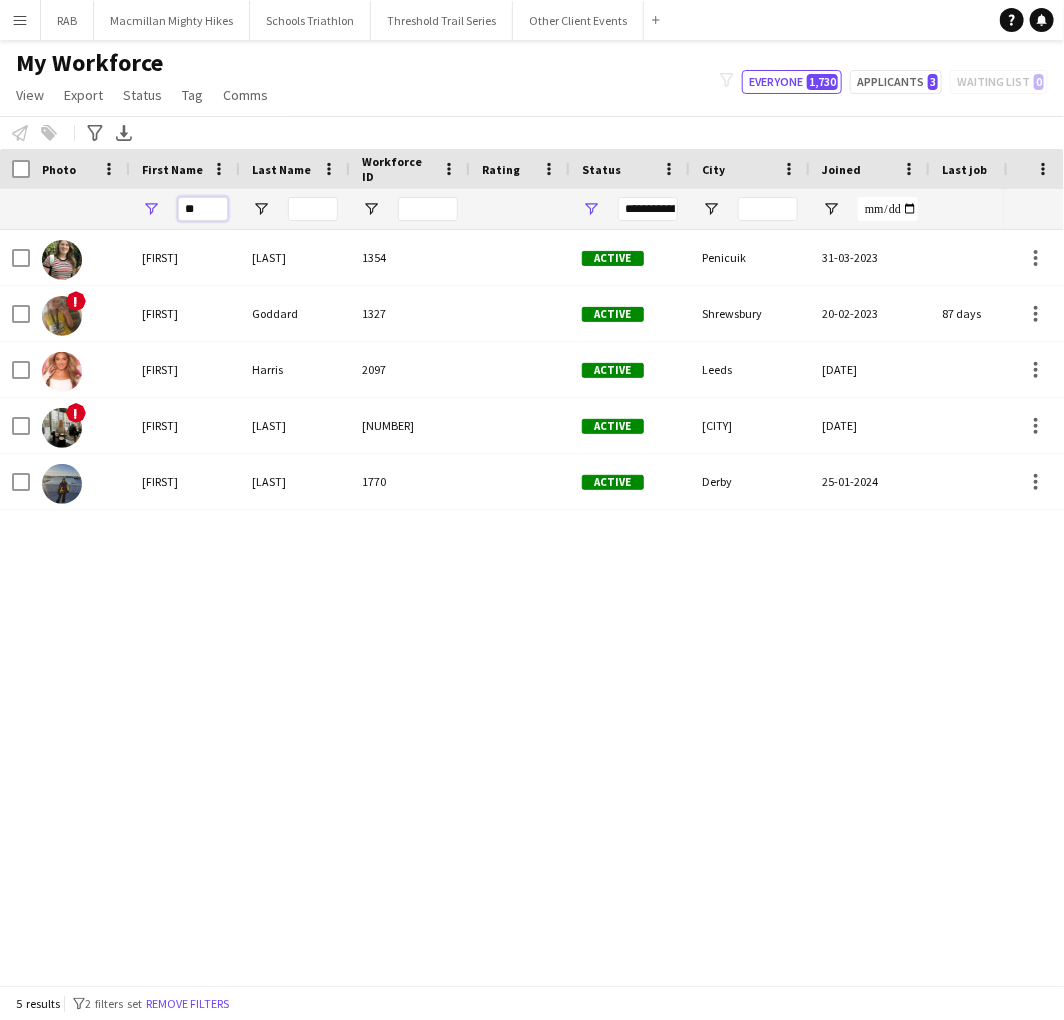 type on "*" 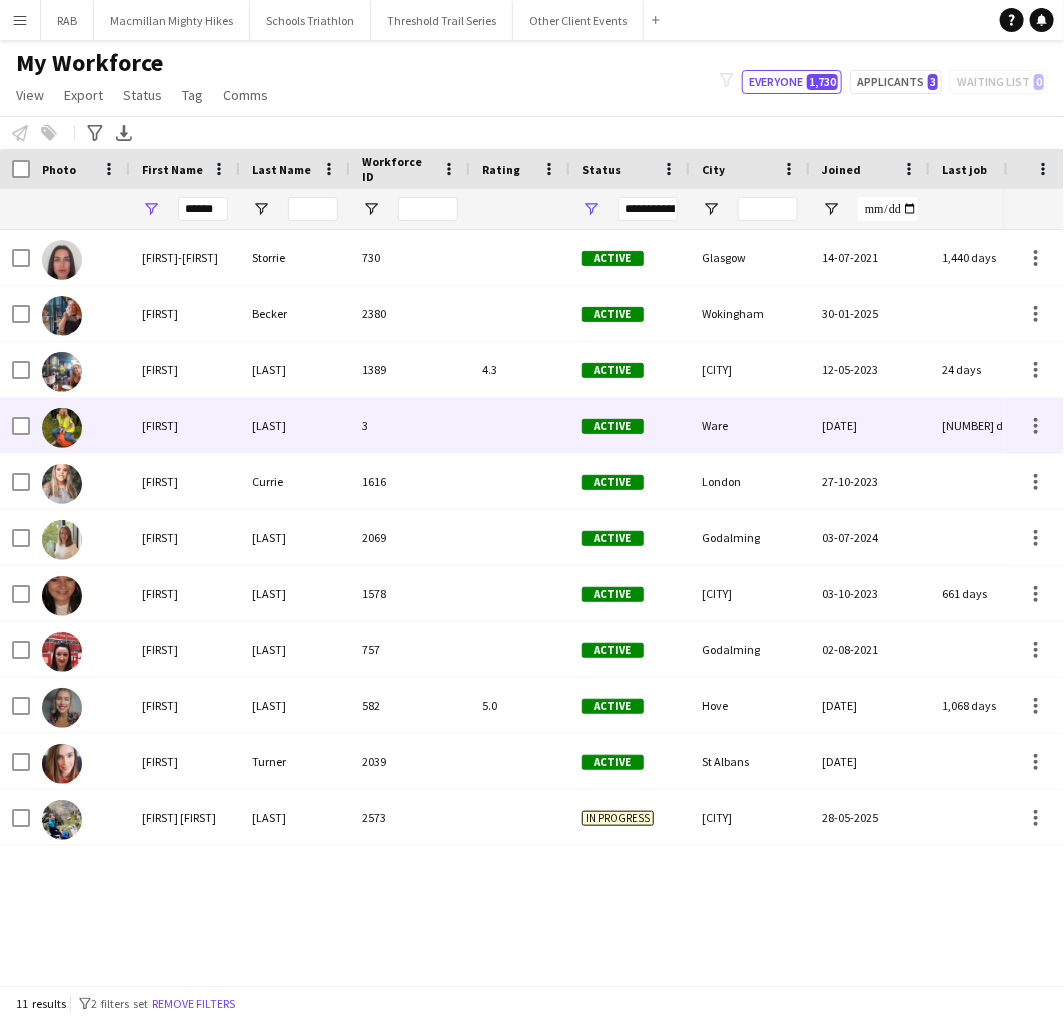 click on "[LAST]" at bounding box center [295, 425] 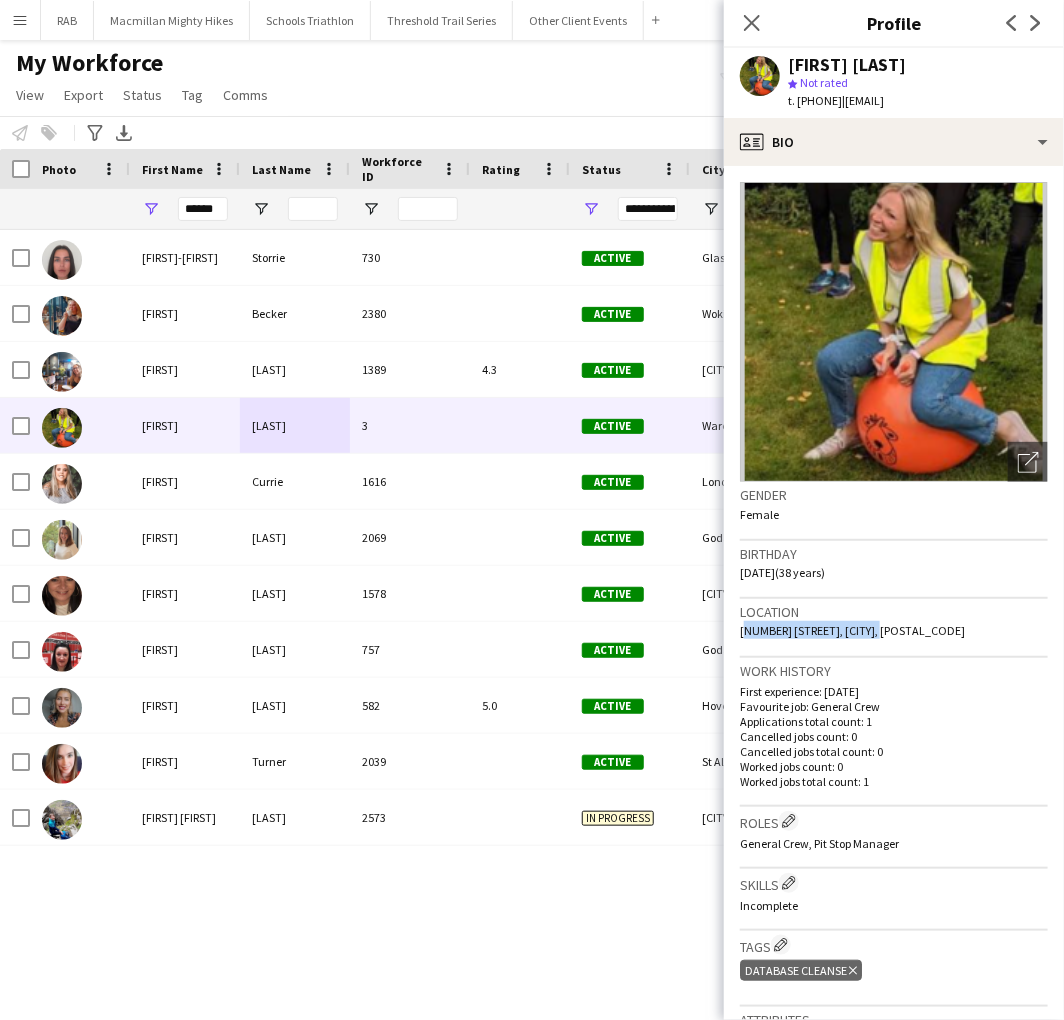drag, startPoint x: 873, startPoint y: 644, endPoint x: 740, endPoint y: 644, distance: 133 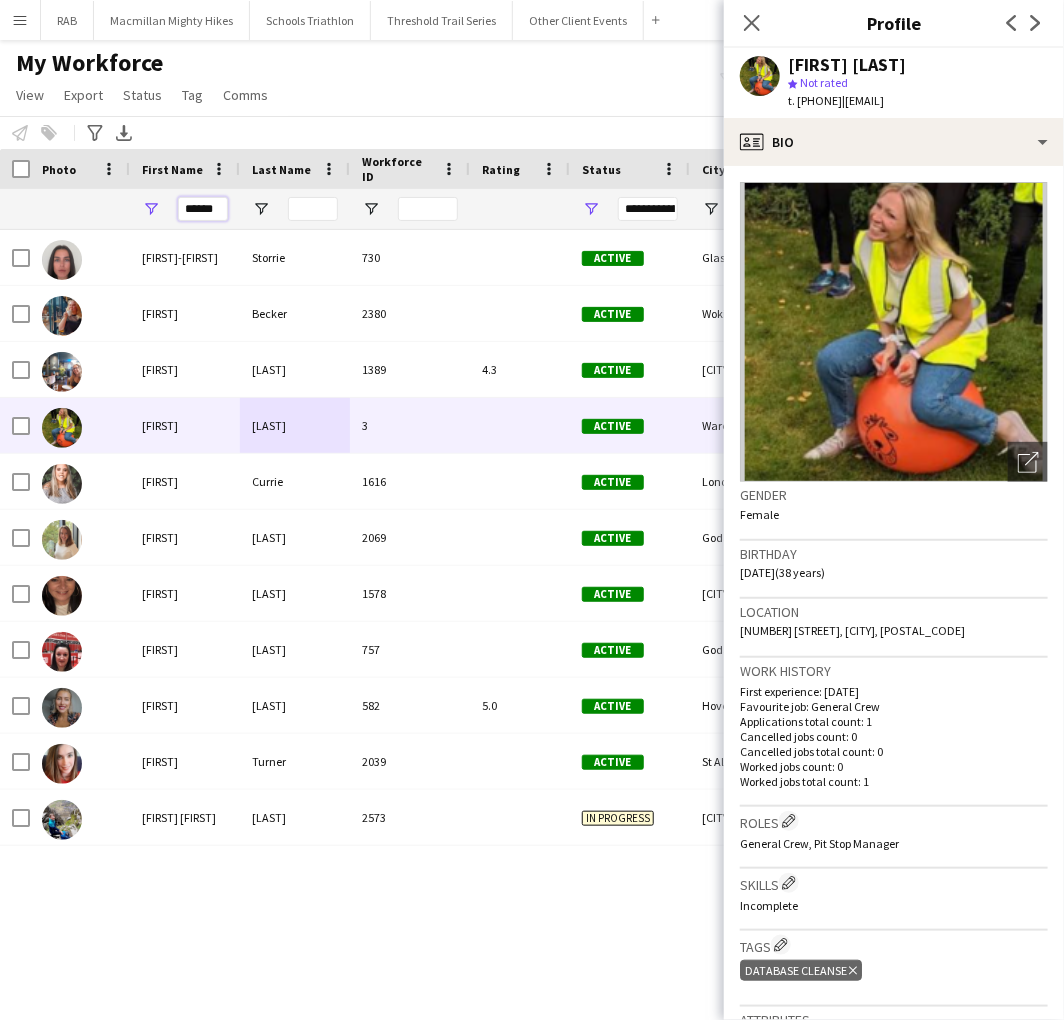 drag, startPoint x: 217, startPoint y: 212, endPoint x: 80, endPoint y: 211, distance: 137.00365 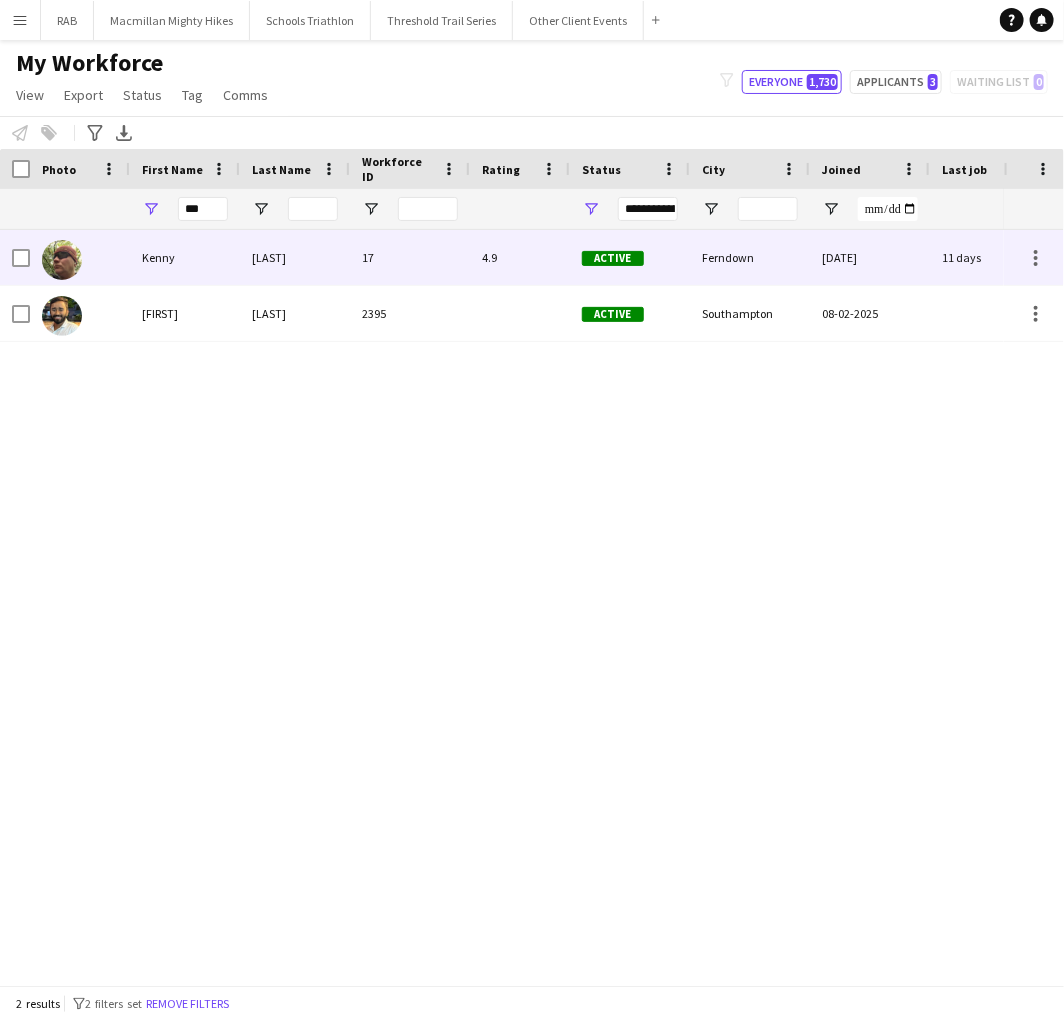 click on "17" at bounding box center (410, 257) 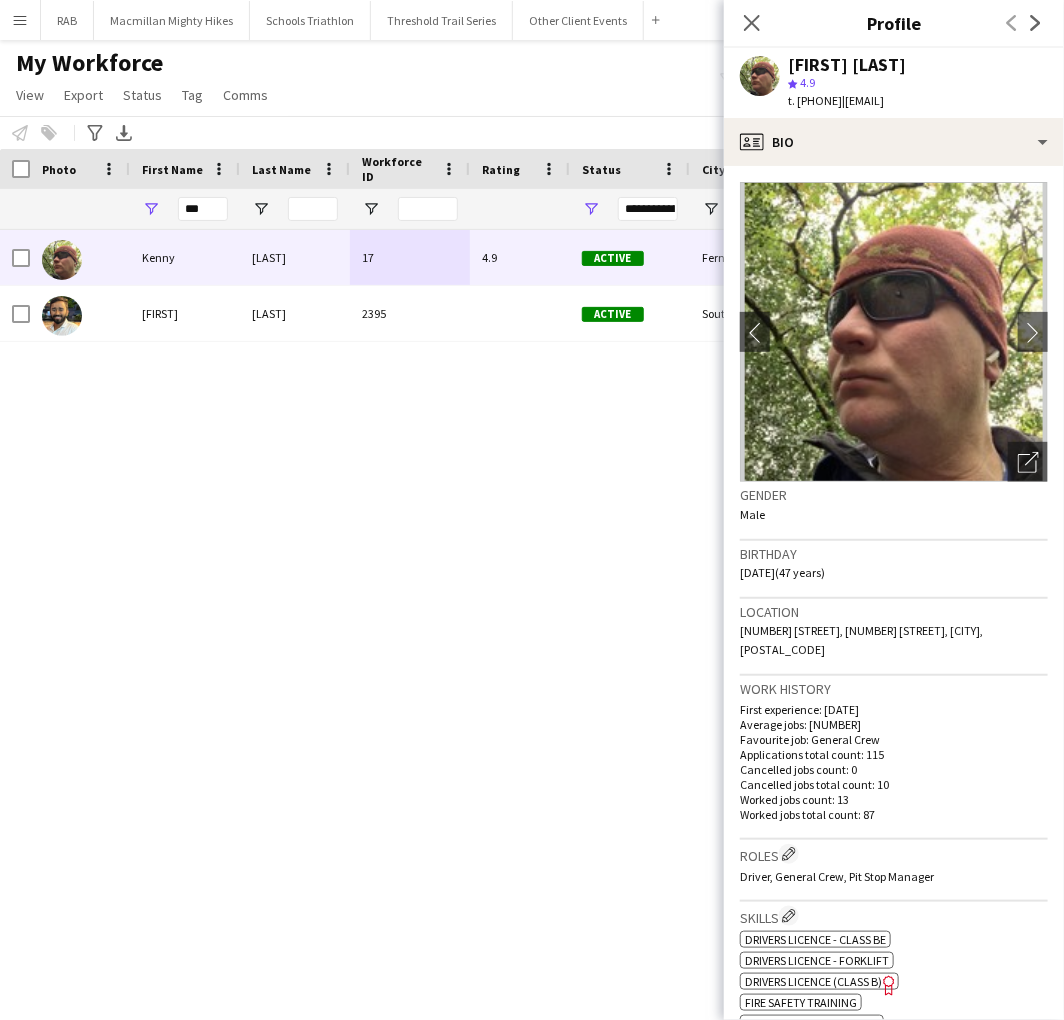 drag, startPoint x: 871, startPoint y: 98, endPoint x: 860, endPoint y: 97, distance: 11.045361 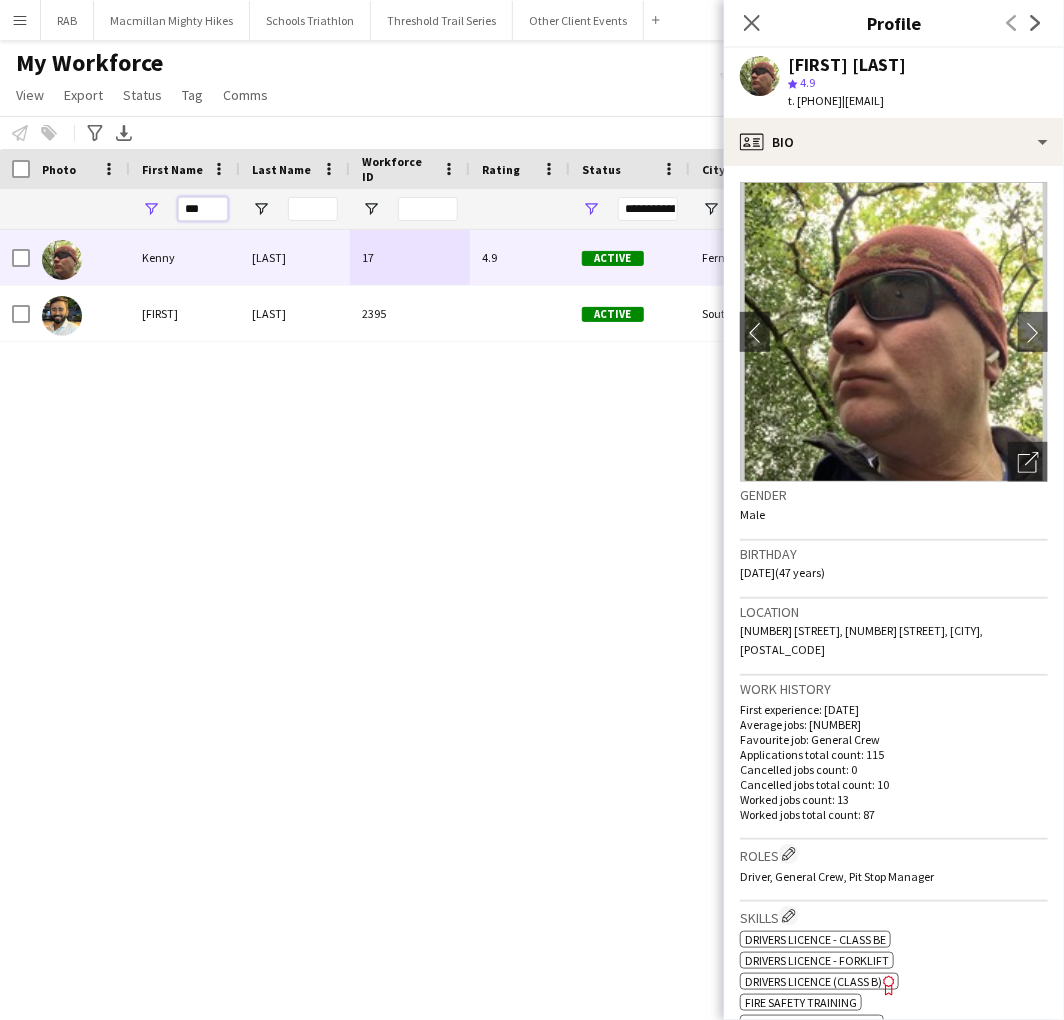 drag, startPoint x: 216, startPoint y: 202, endPoint x: 153, endPoint y: 200, distance: 63.03174 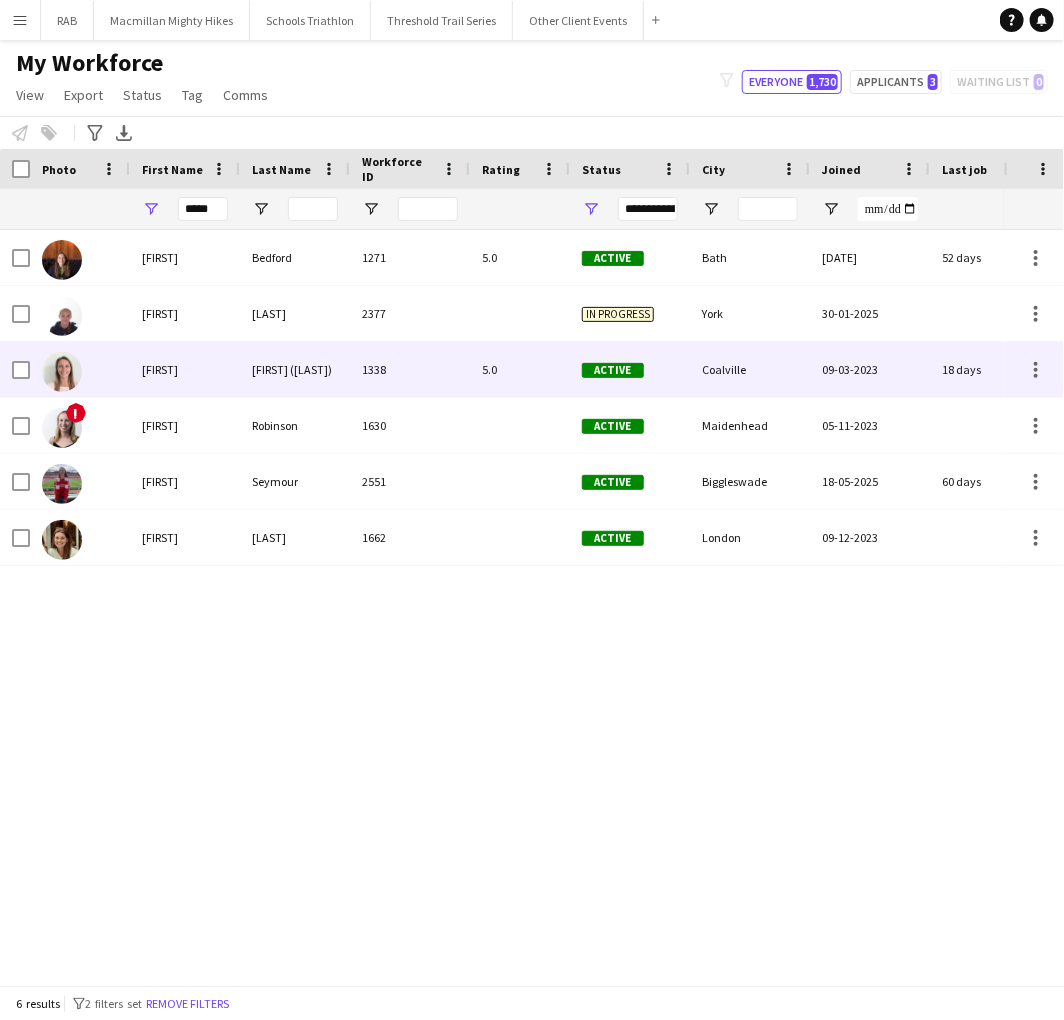 click on "[FIRST]" at bounding box center (185, 369) 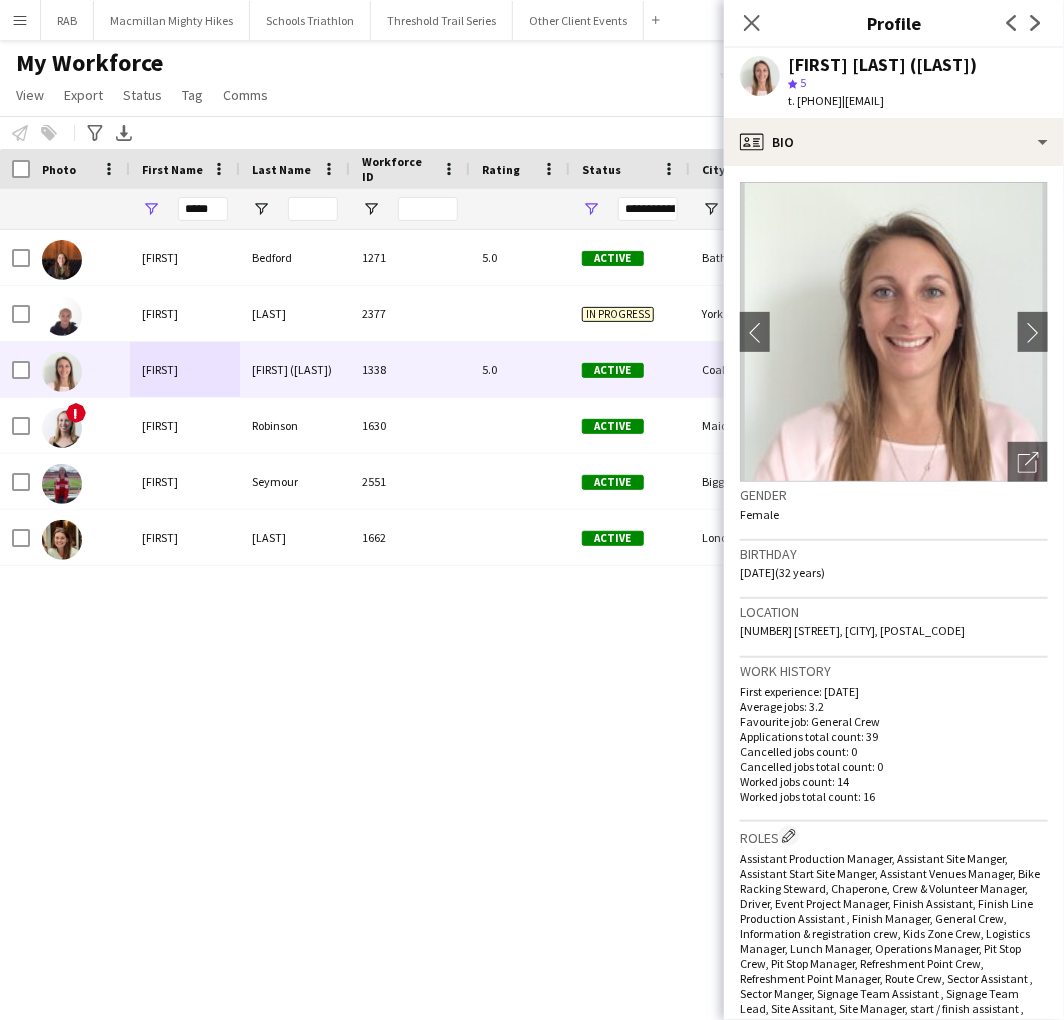 drag, startPoint x: 816, startPoint y: 98, endPoint x: 873, endPoint y: 104, distance: 57.31492 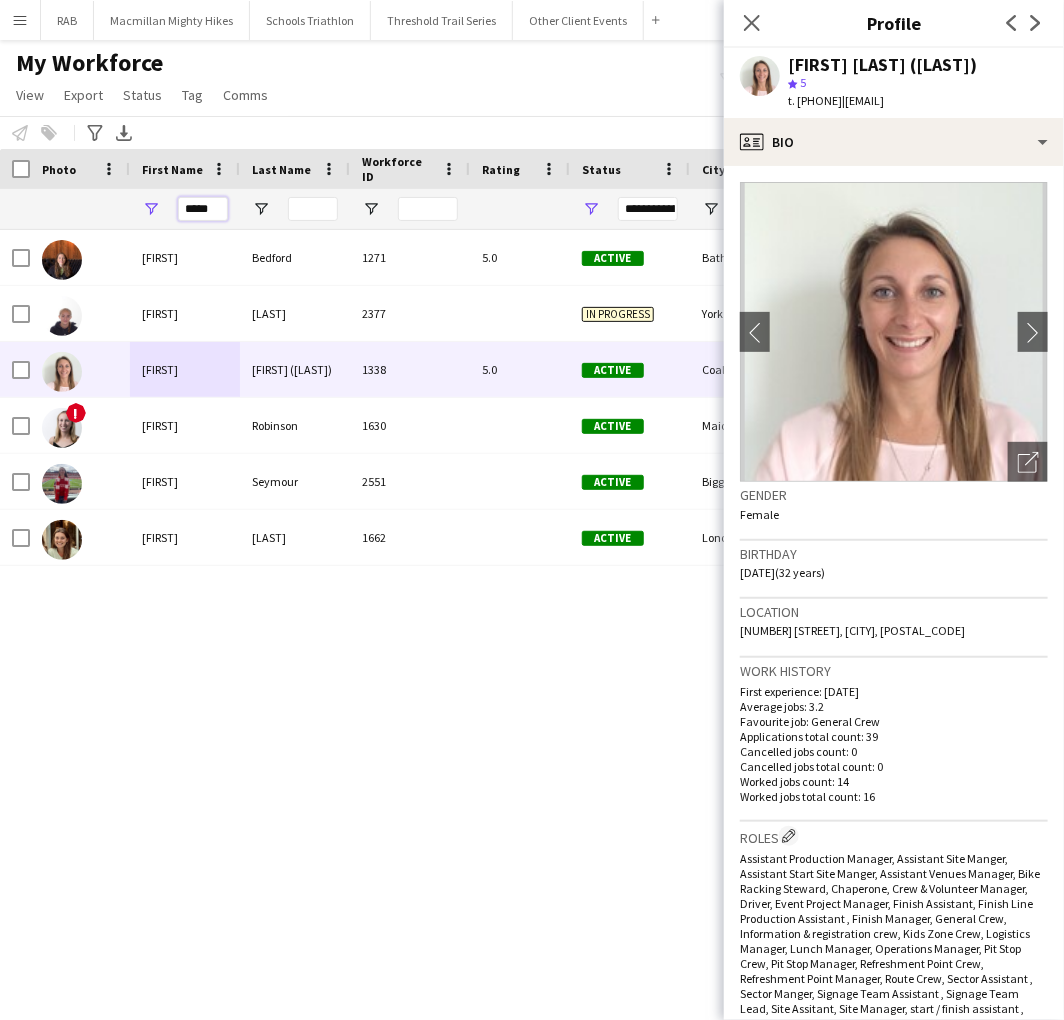 drag, startPoint x: 208, startPoint y: 203, endPoint x: 161, endPoint y: 195, distance: 47.67599 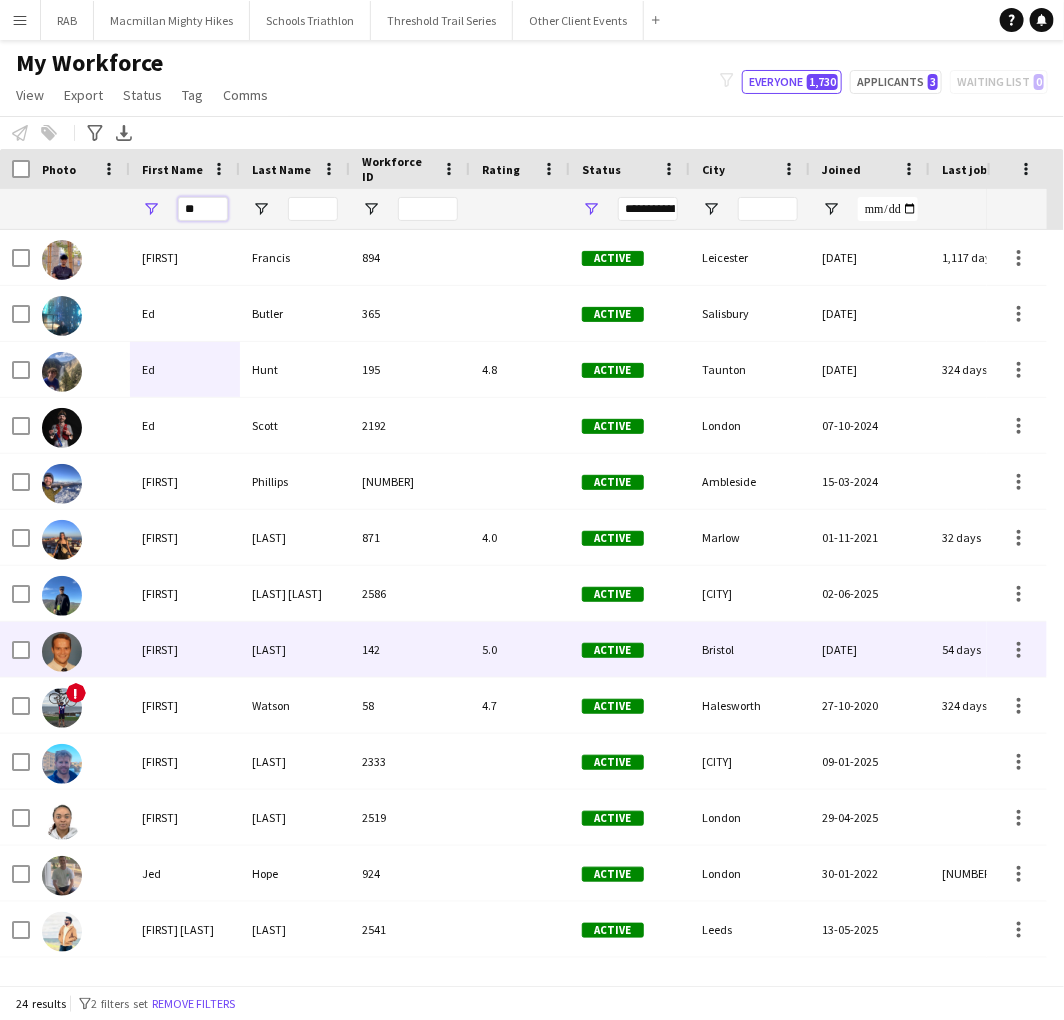 type on "**" 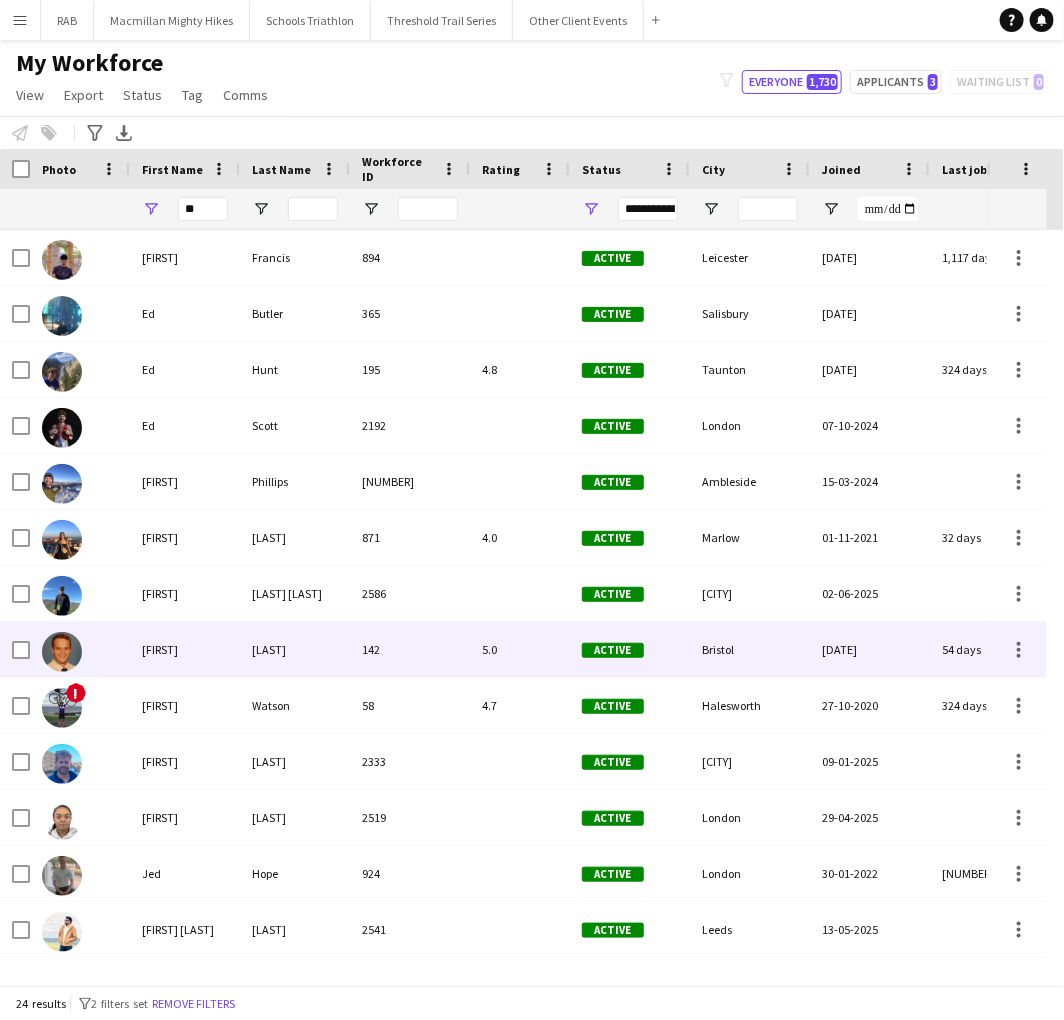 click on "[LAST]" at bounding box center (295, 649) 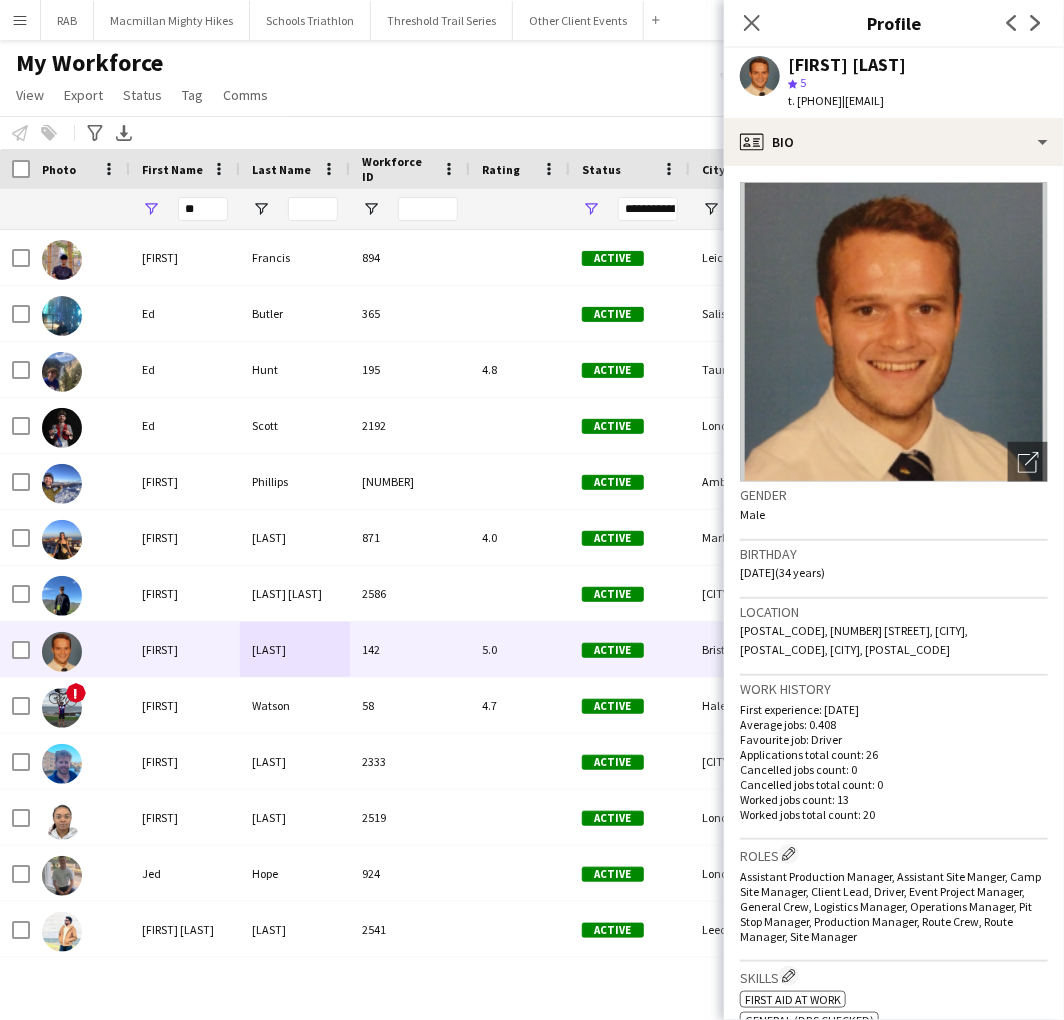 drag, startPoint x: 880, startPoint y: 102, endPoint x: 813, endPoint y: 104, distance: 67.02985 